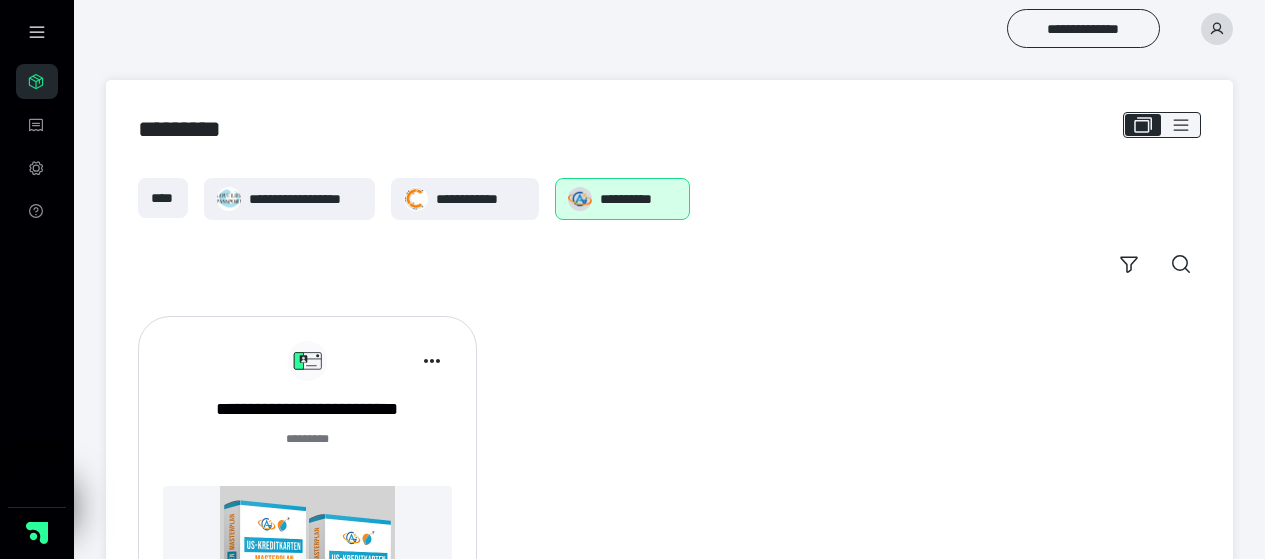 scroll, scrollTop: 0, scrollLeft: 0, axis: both 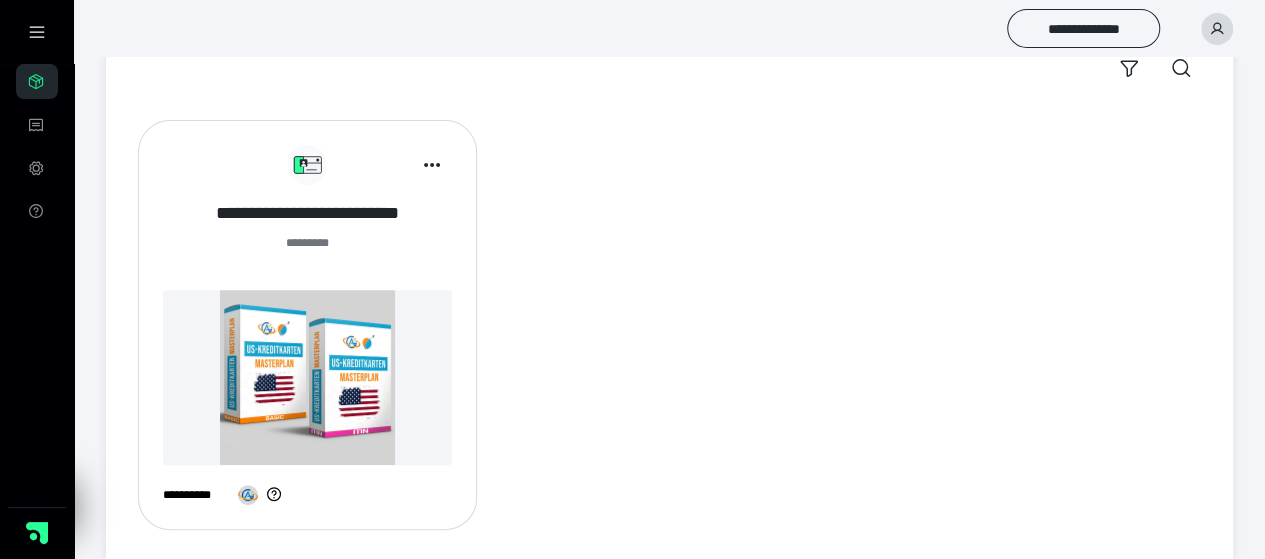 click on "**********" at bounding box center [307, 213] 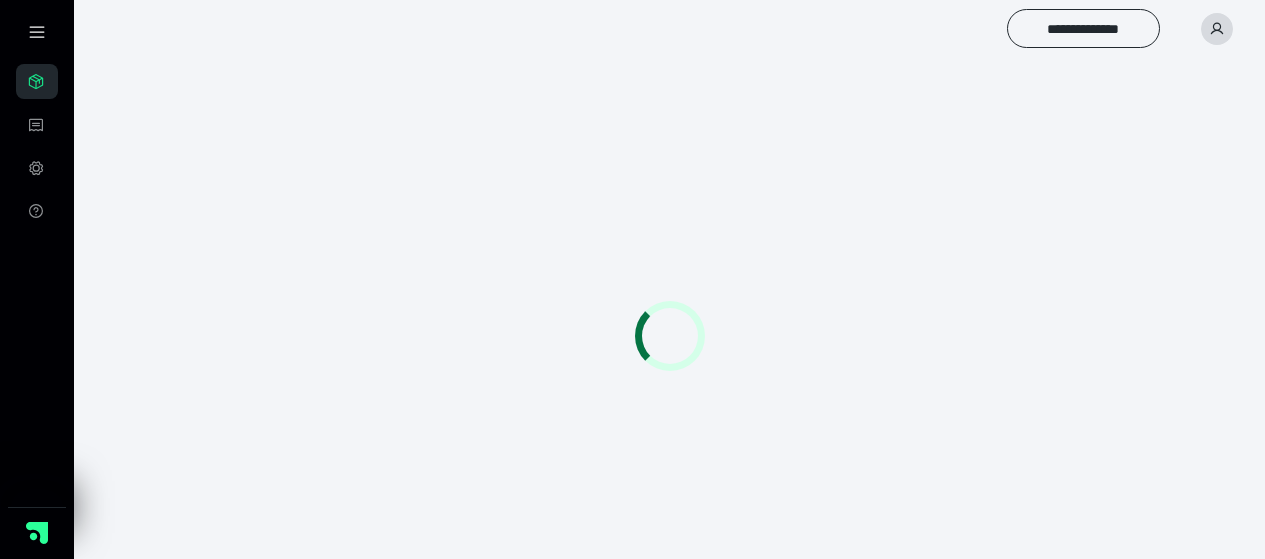 scroll, scrollTop: 0, scrollLeft: 0, axis: both 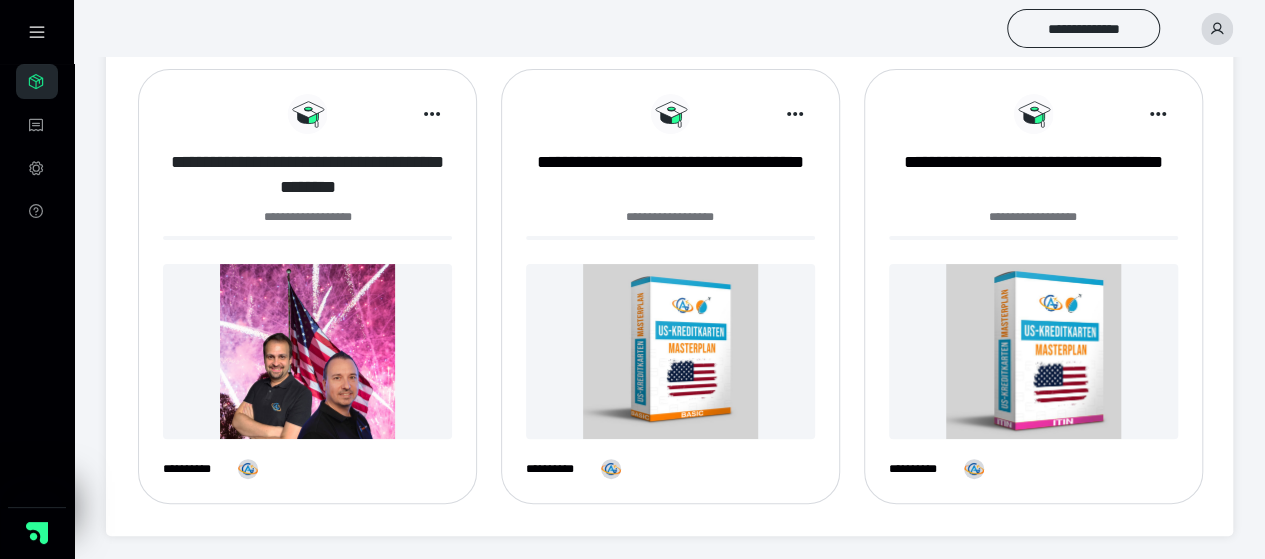 click on "**********" at bounding box center [307, 175] 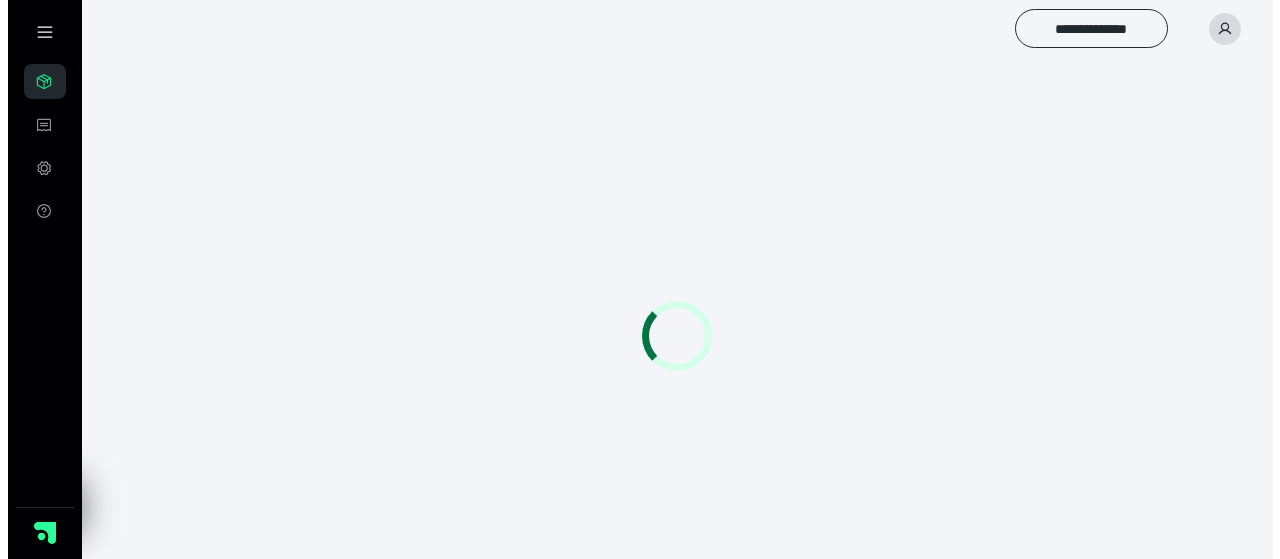 scroll, scrollTop: 0, scrollLeft: 0, axis: both 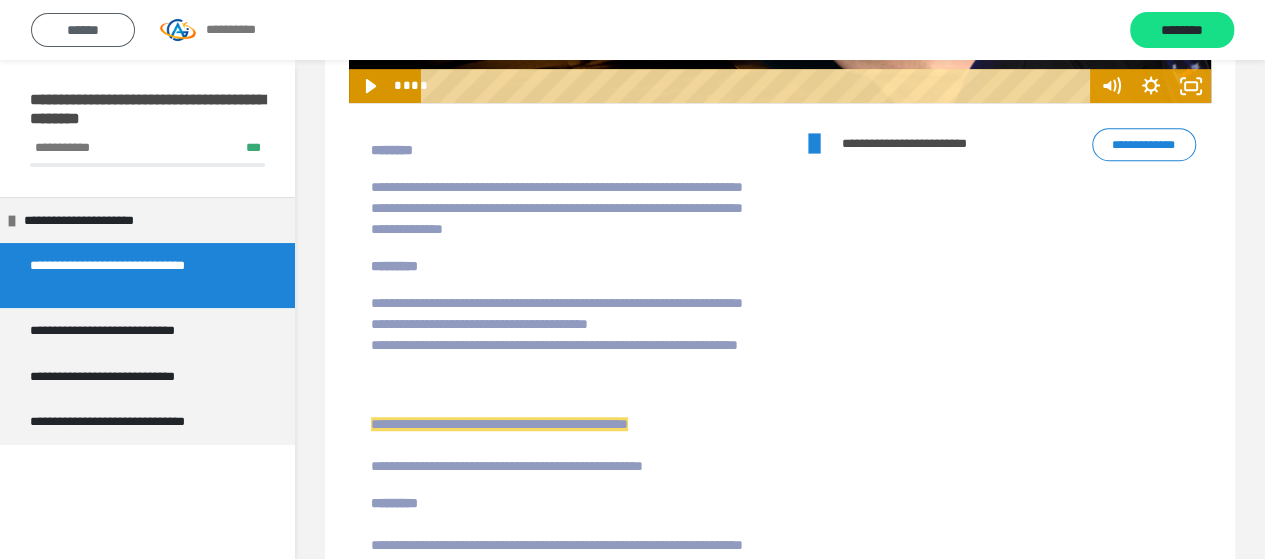 click on "******" at bounding box center [83, 30] 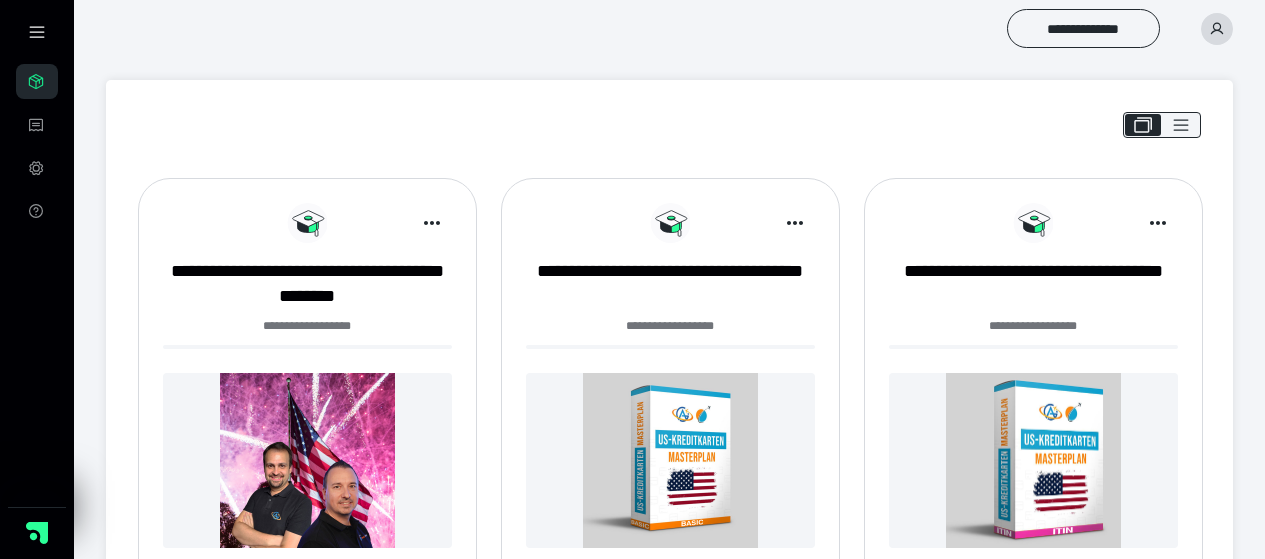 scroll, scrollTop: 109, scrollLeft: 0, axis: vertical 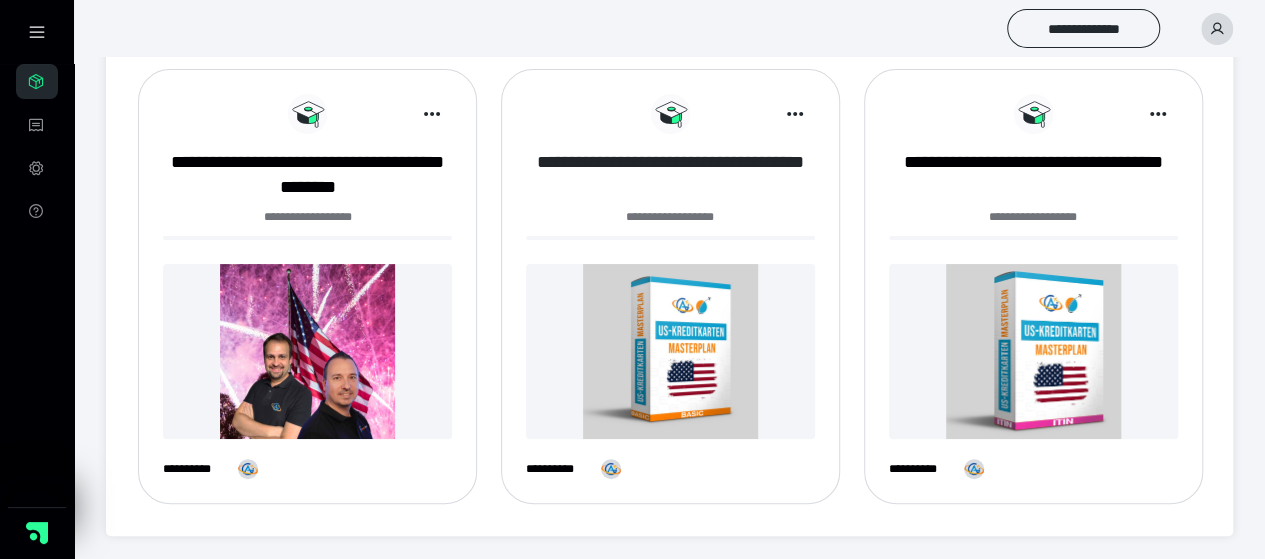click on "**********" at bounding box center [670, 175] 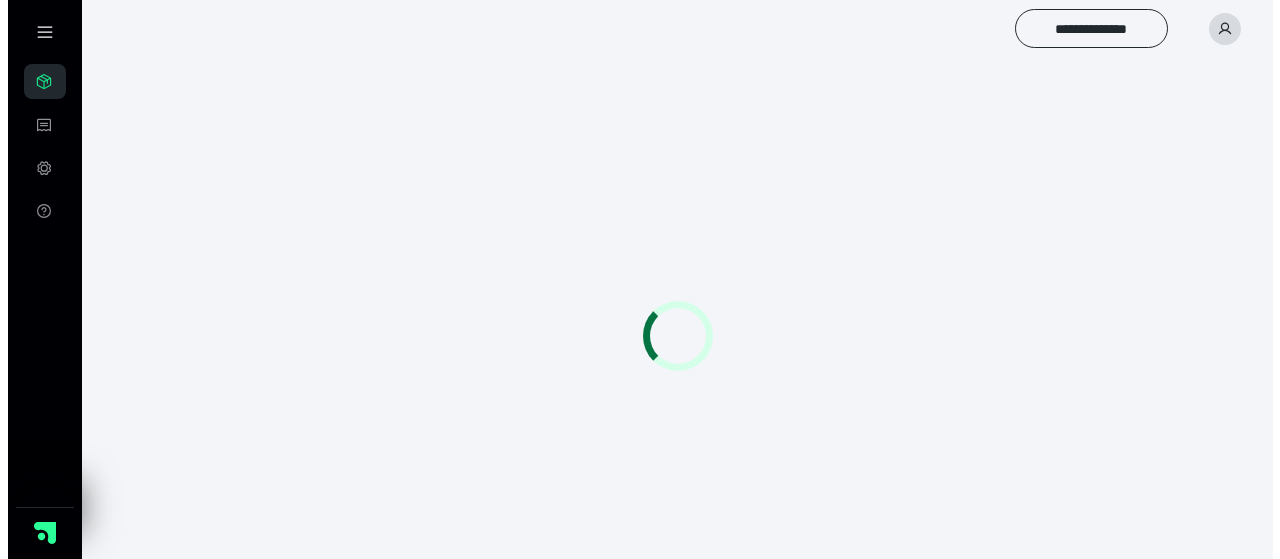 scroll, scrollTop: 0, scrollLeft: 0, axis: both 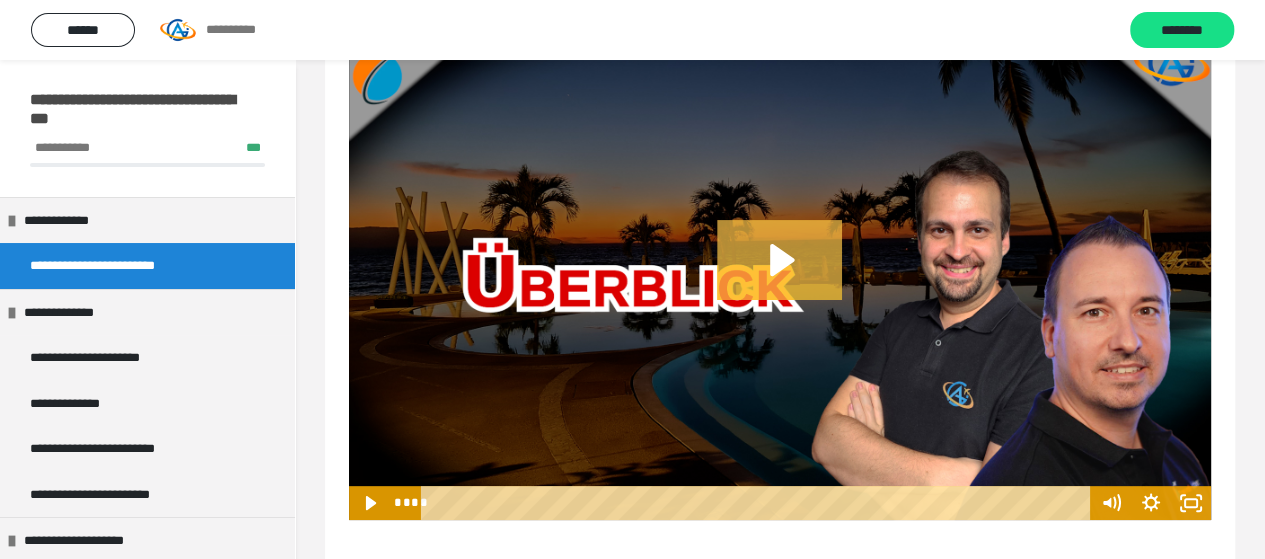 click 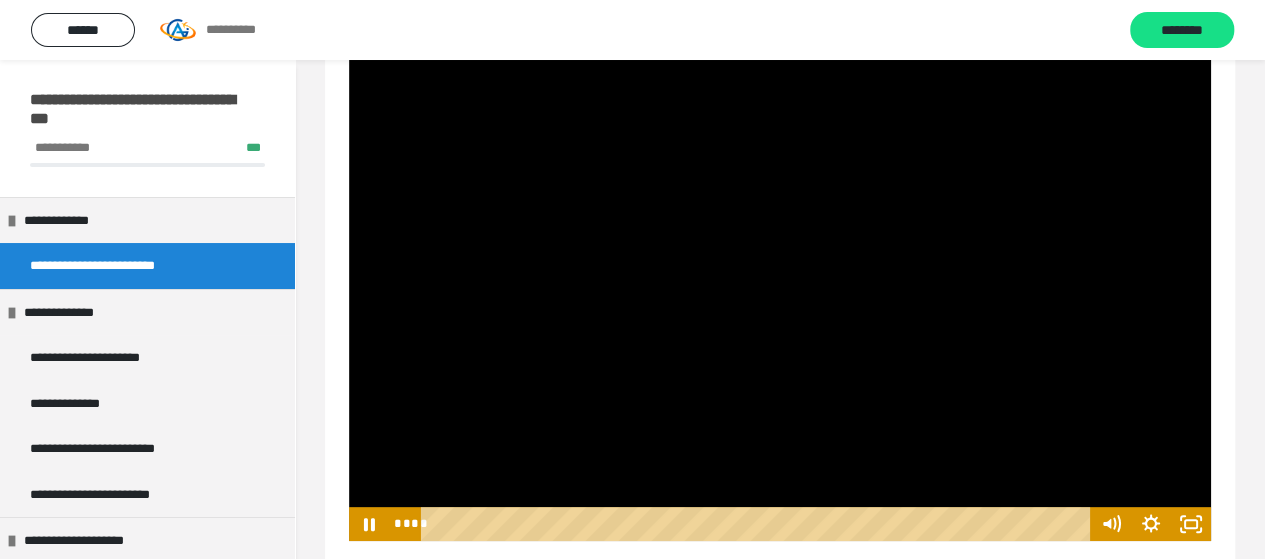 scroll, scrollTop: 84, scrollLeft: 0, axis: vertical 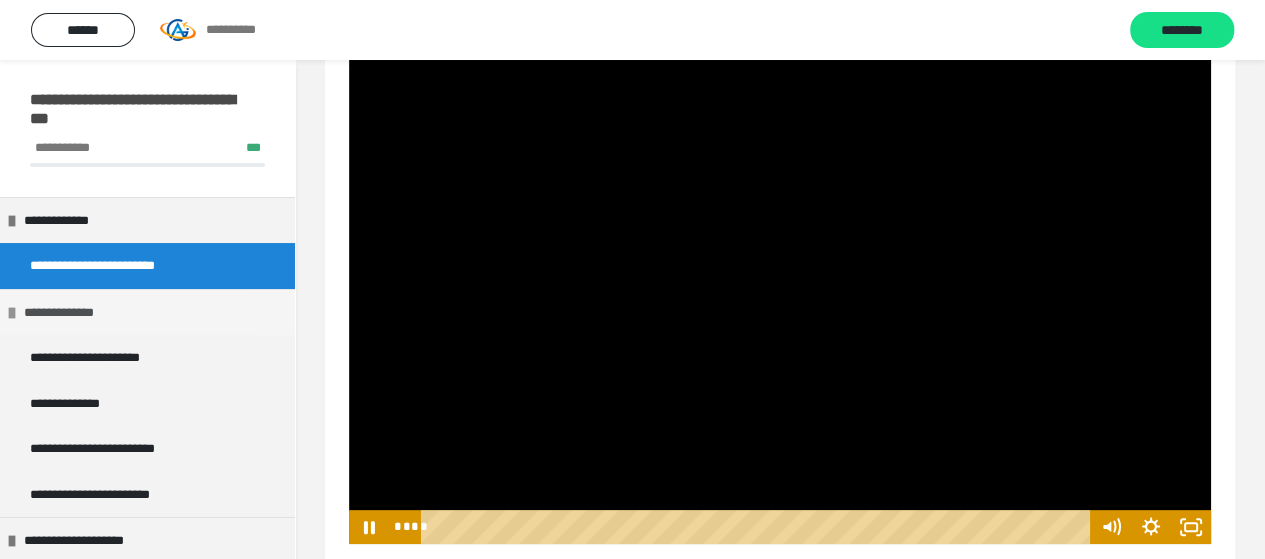 type 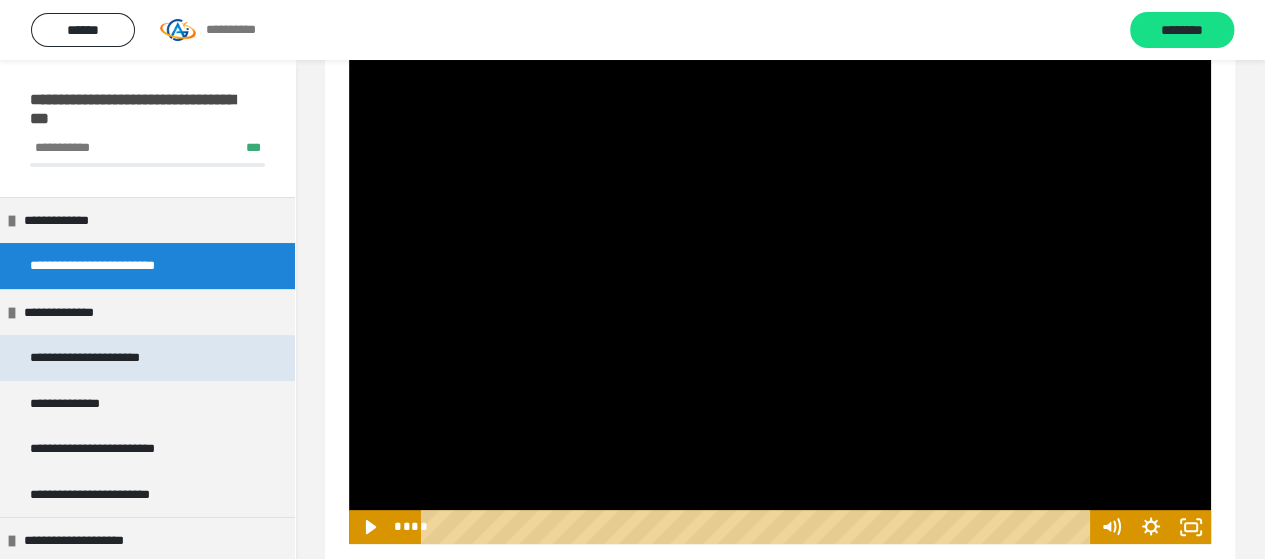 click on "**********" at bounding box center [108, 358] 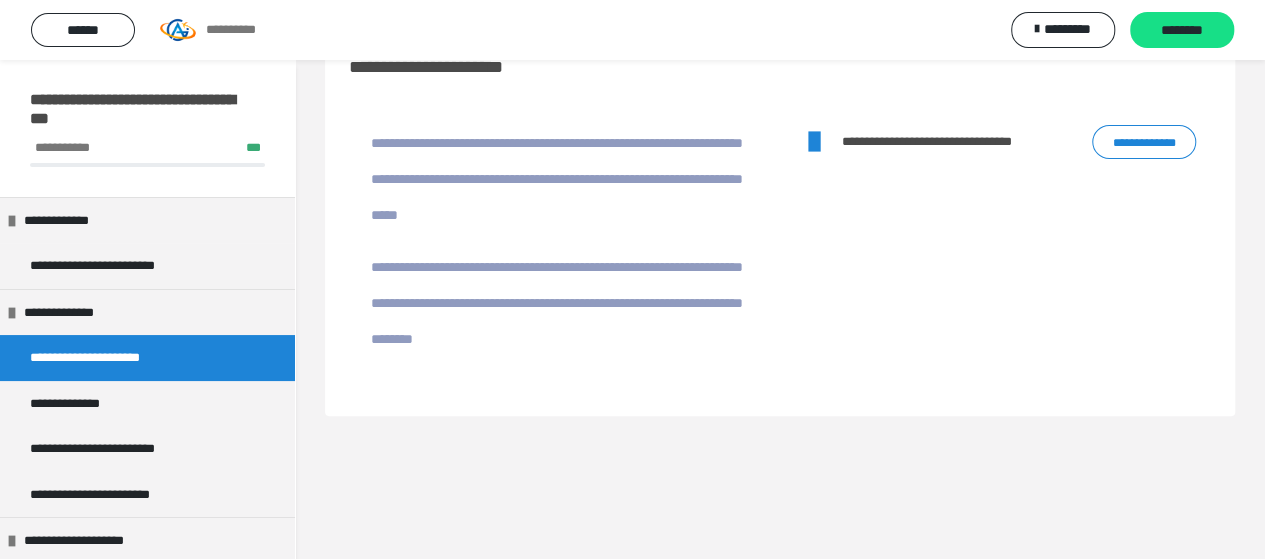 scroll, scrollTop: 60, scrollLeft: 0, axis: vertical 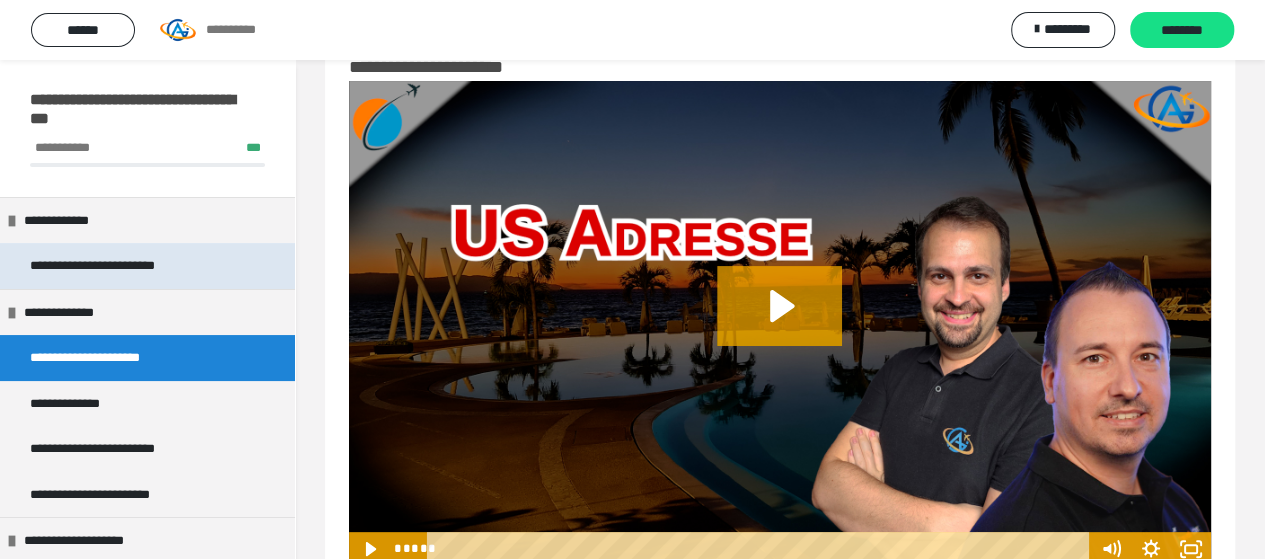 click on "**********" at bounding box center (114, 266) 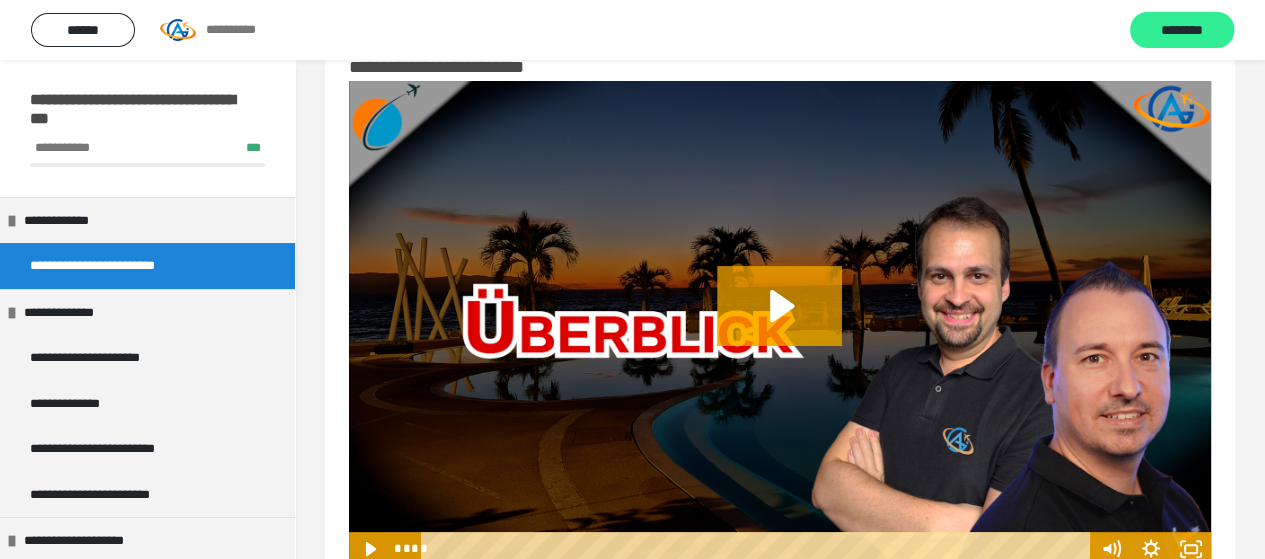click on "********" at bounding box center [1182, 31] 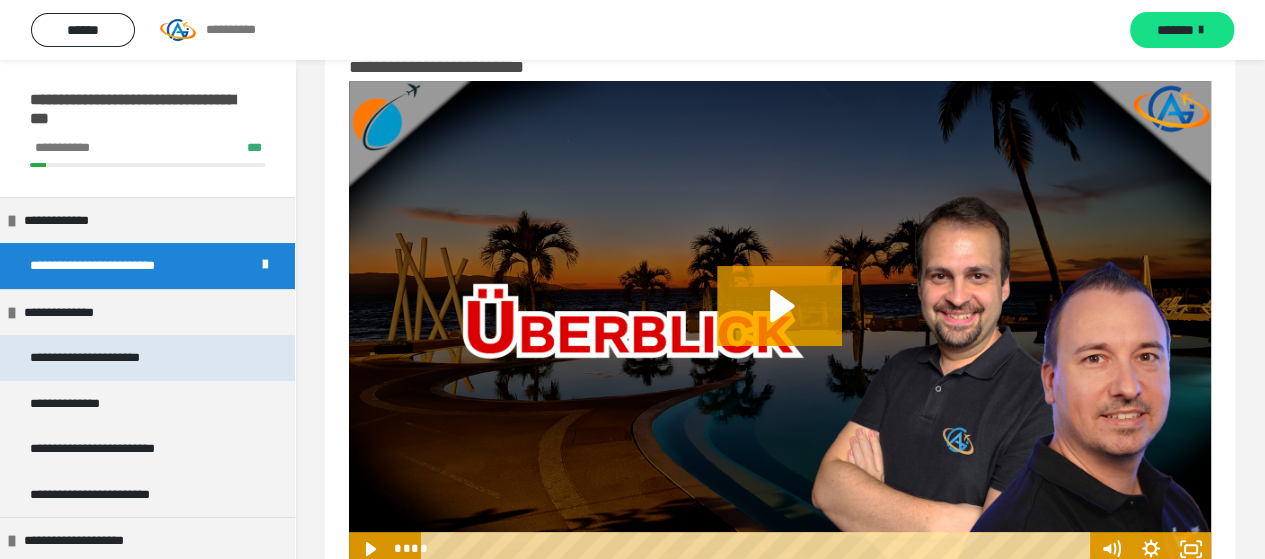click on "**********" at bounding box center (147, 358) 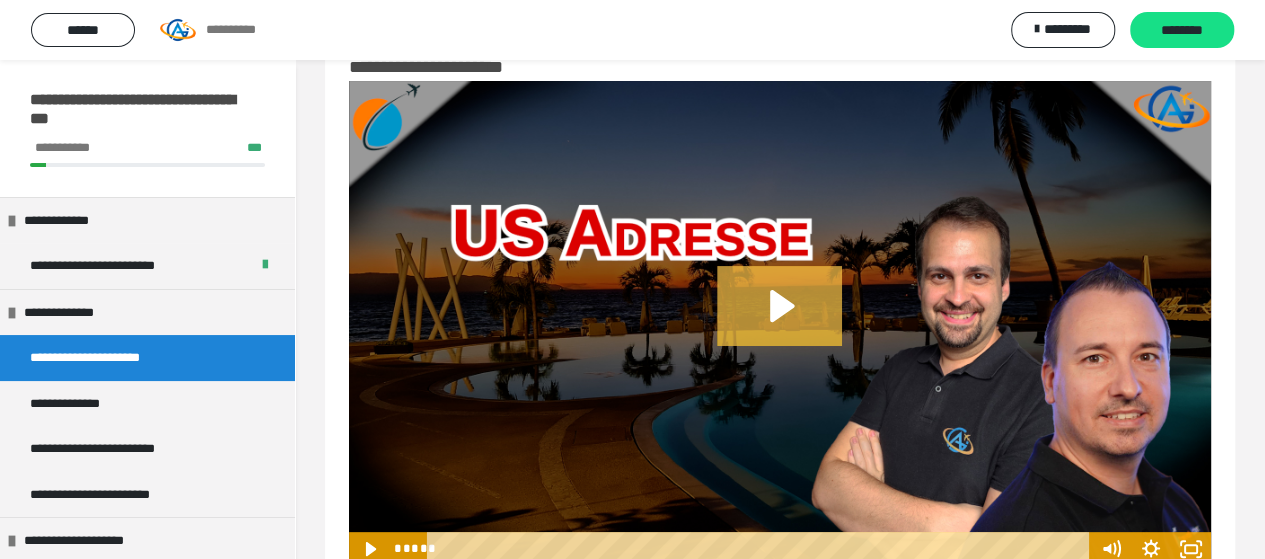 click 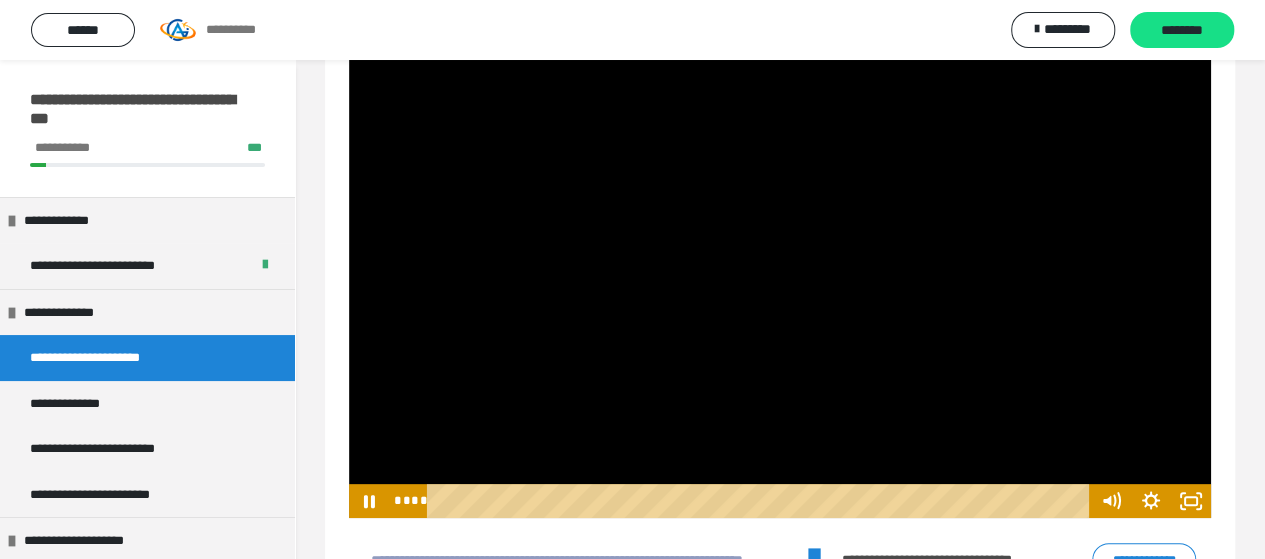 scroll, scrollTop: 108, scrollLeft: 0, axis: vertical 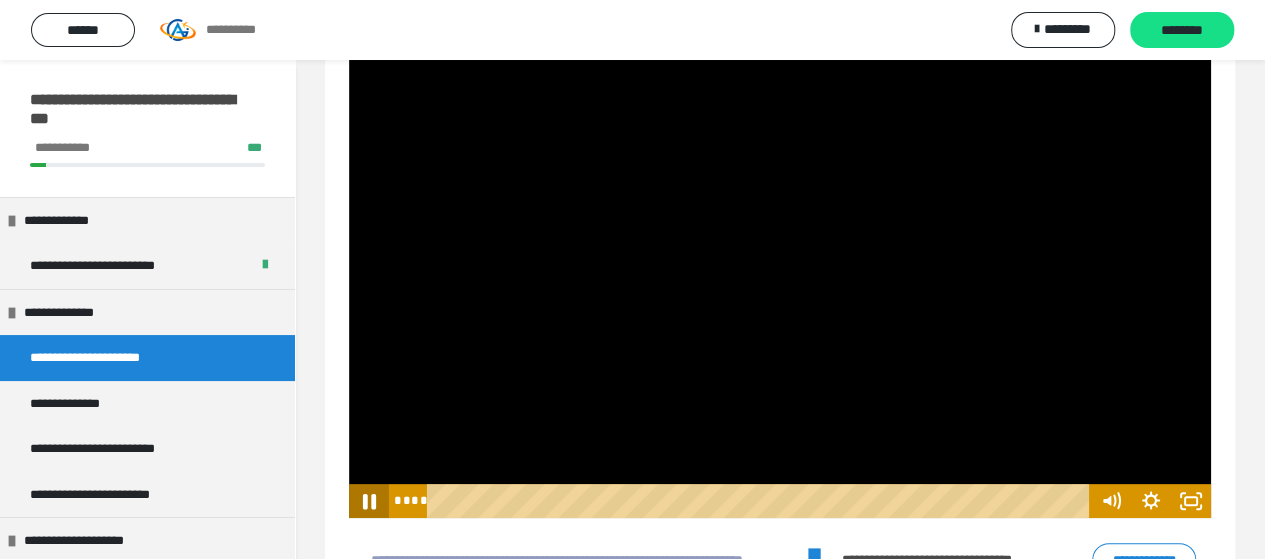 click 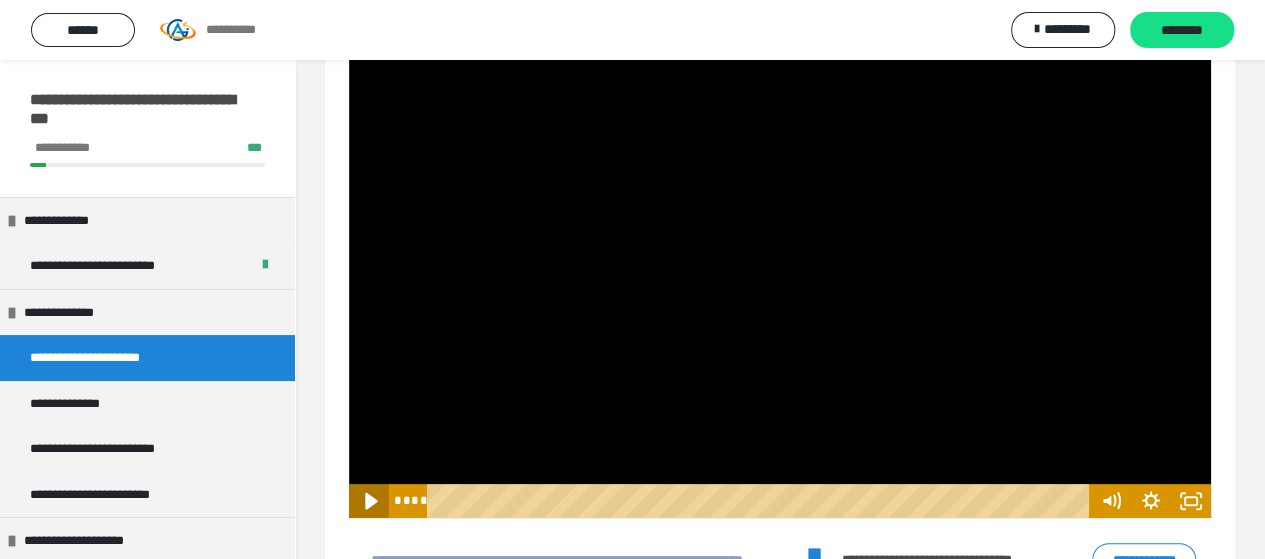 click 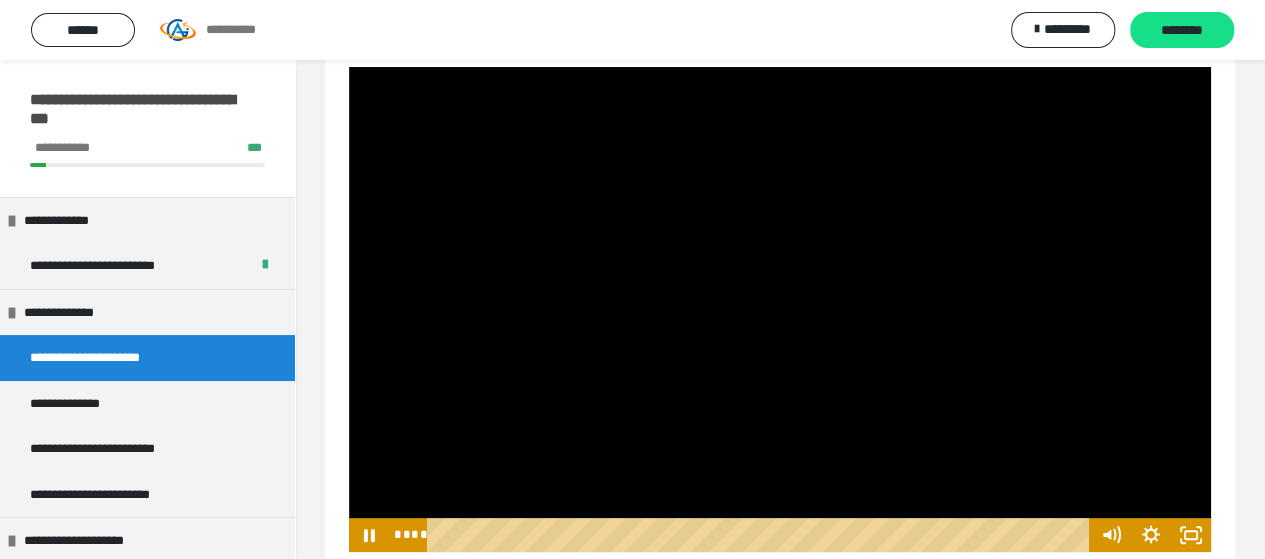 scroll, scrollTop: 72, scrollLeft: 0, axis: vertical 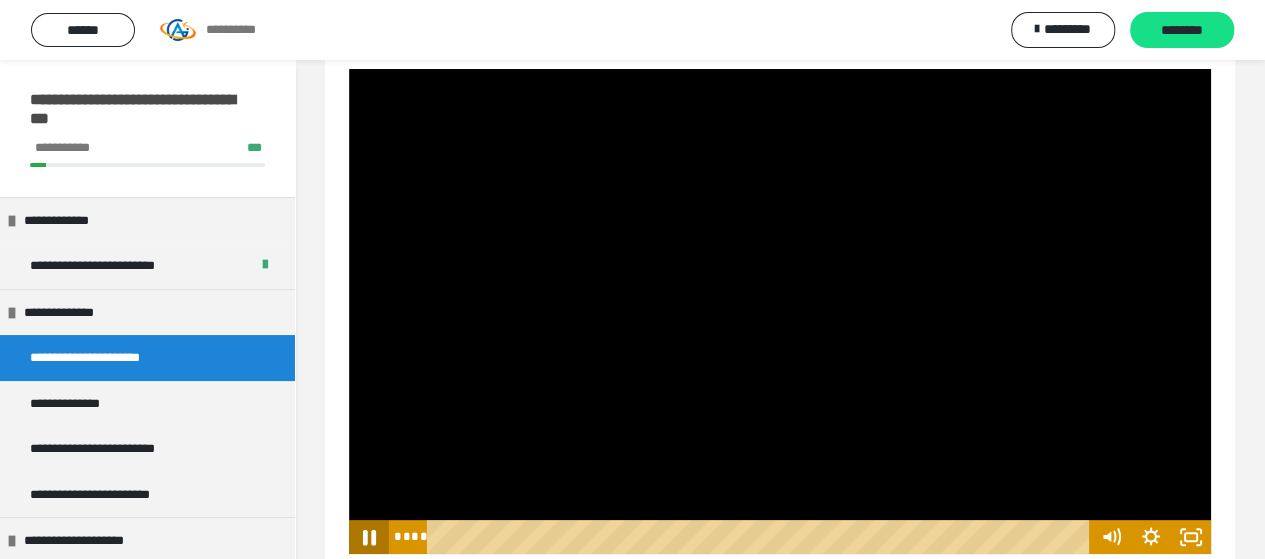 click 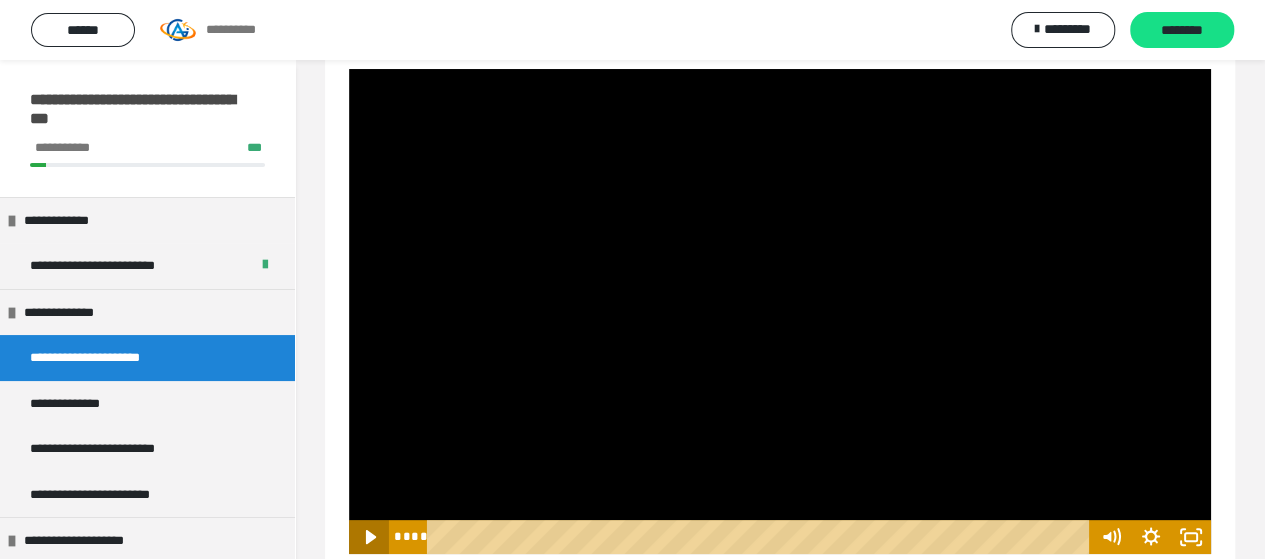 click 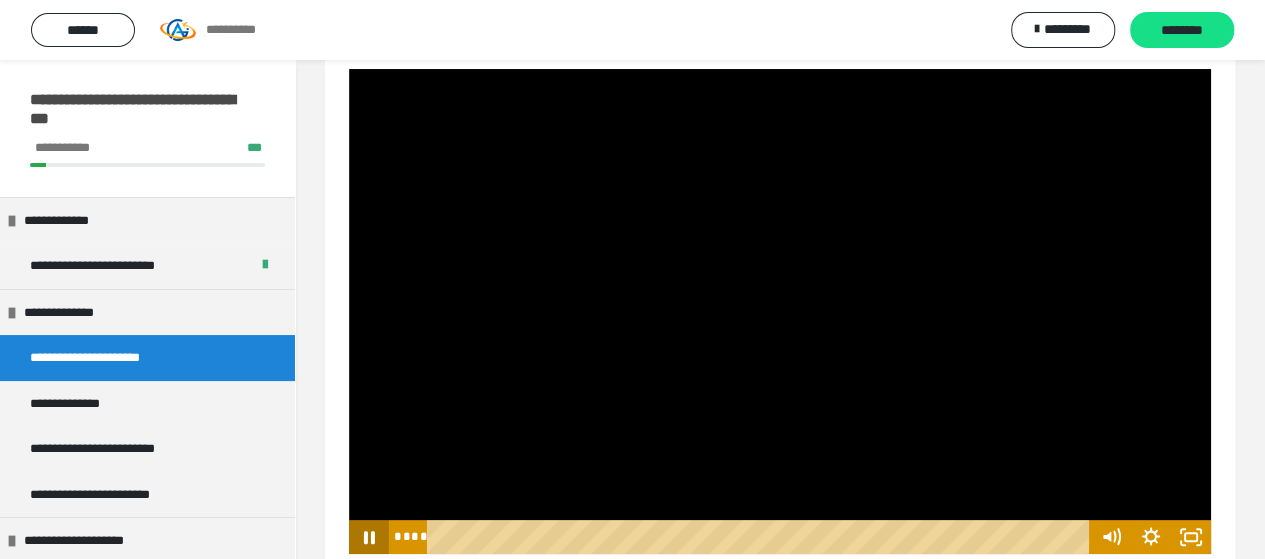 click 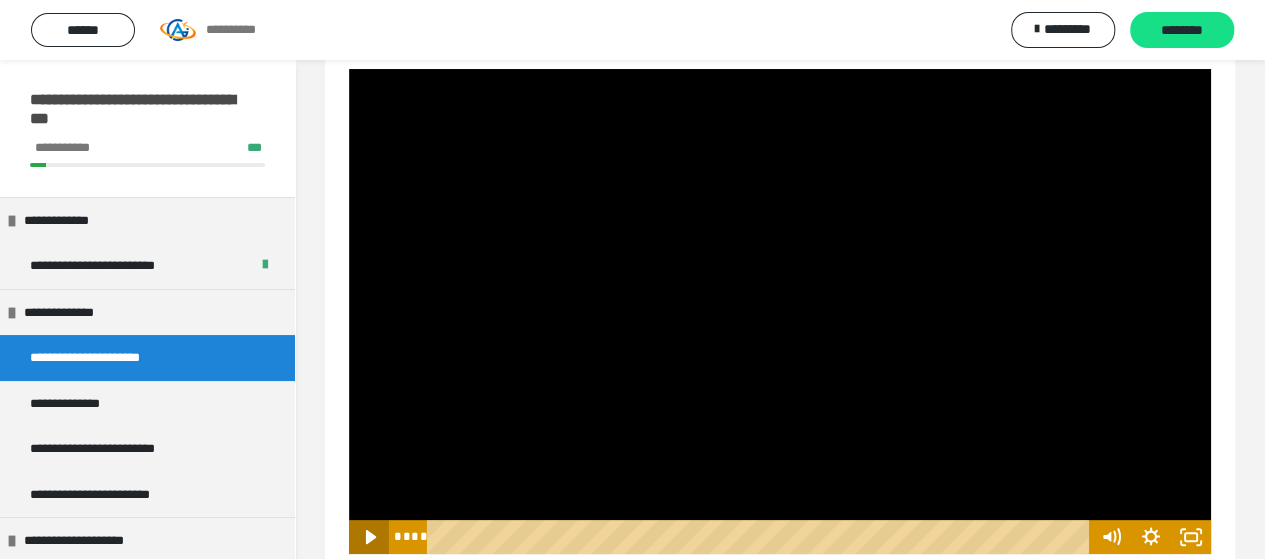 click 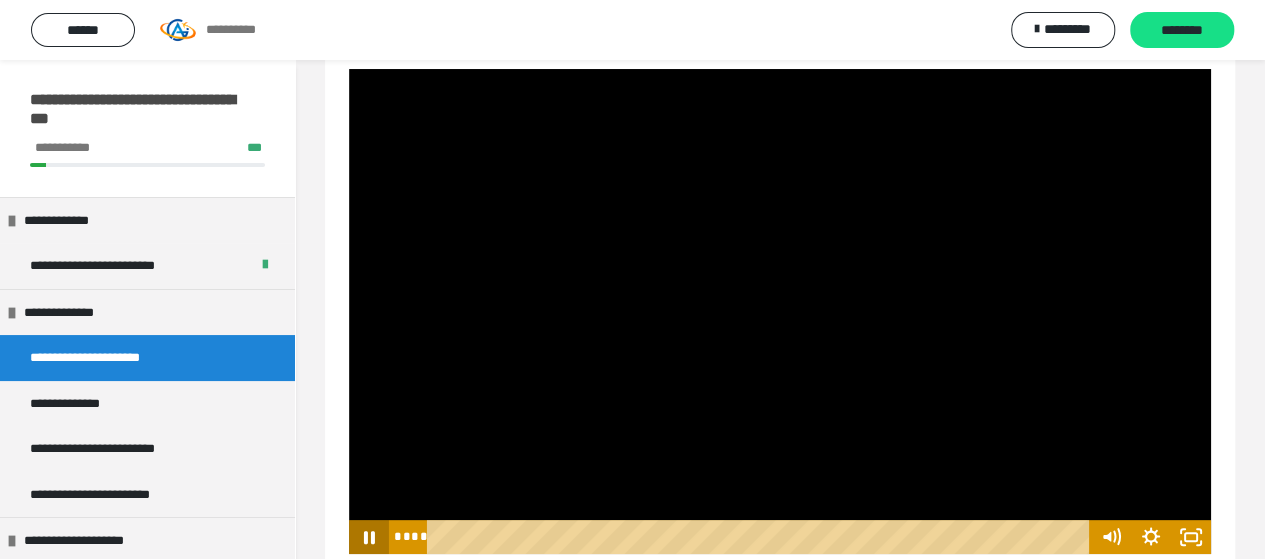 click 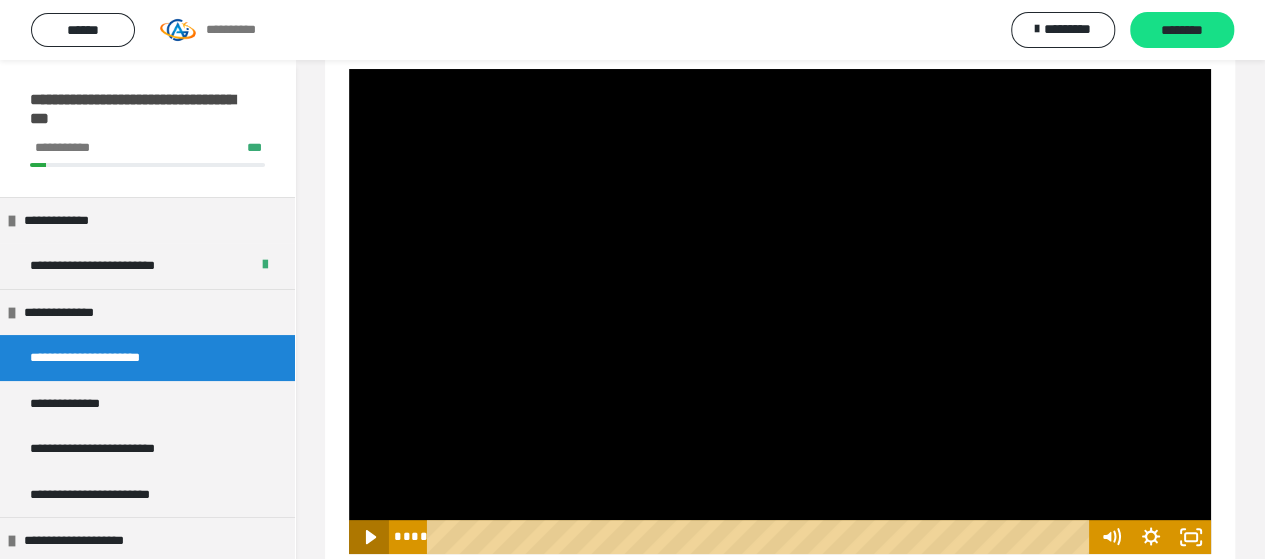 type 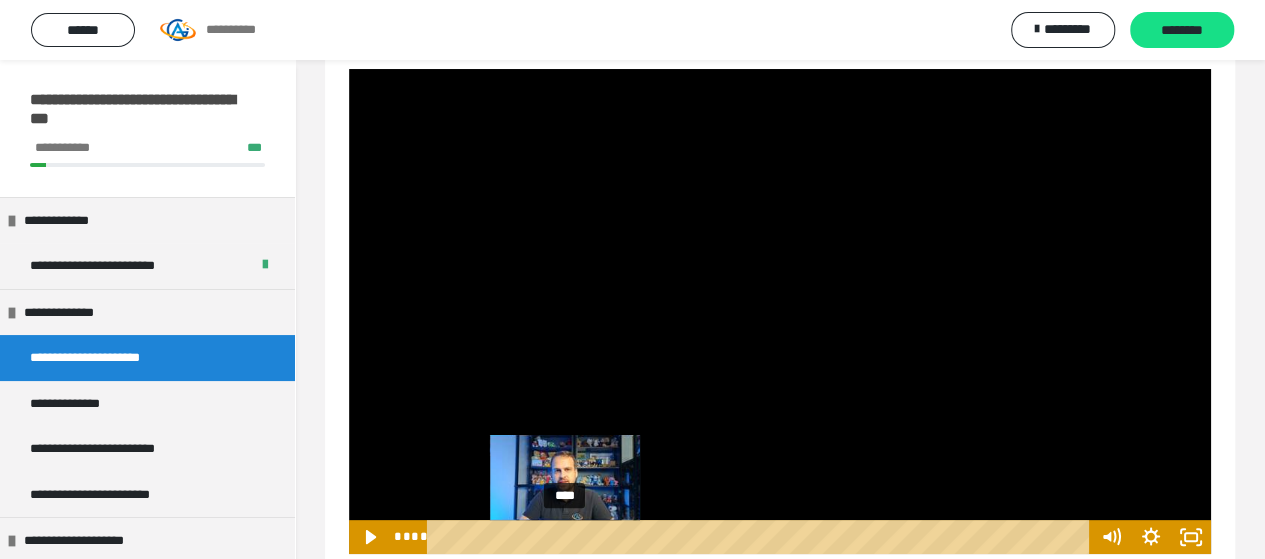 click on "****" at bounding box center [761, 537] 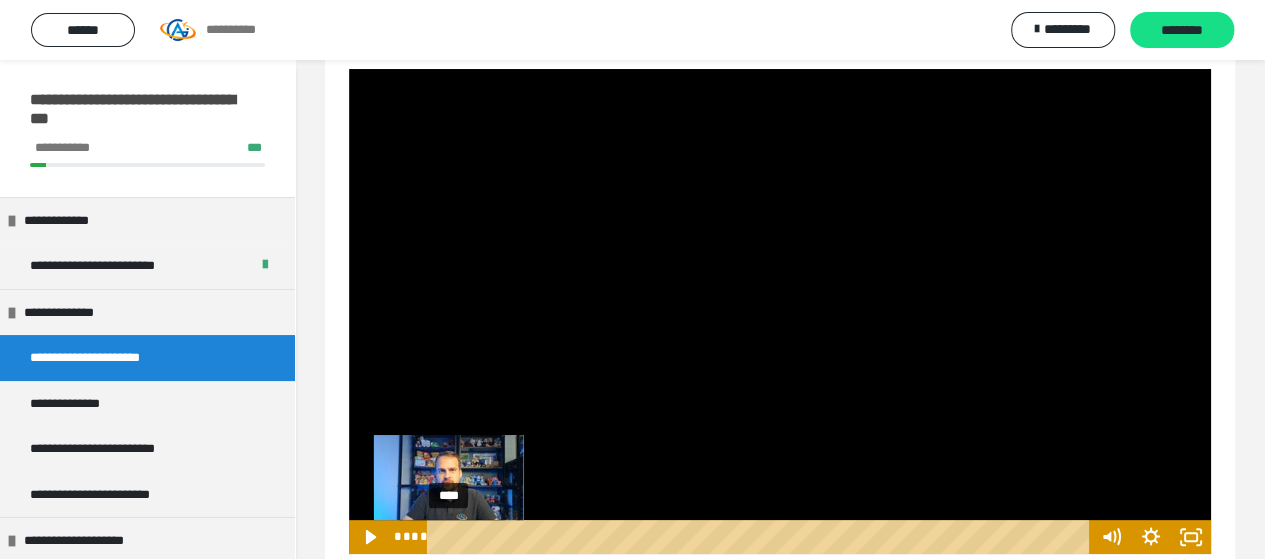 click on "****" at bounding box center (761, 537) 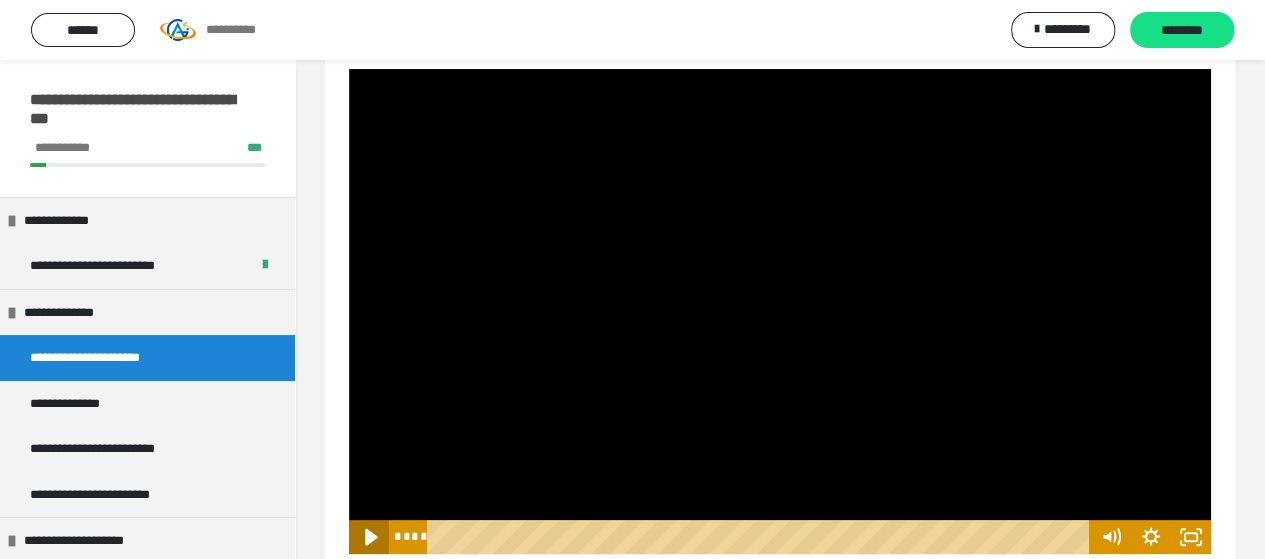 click 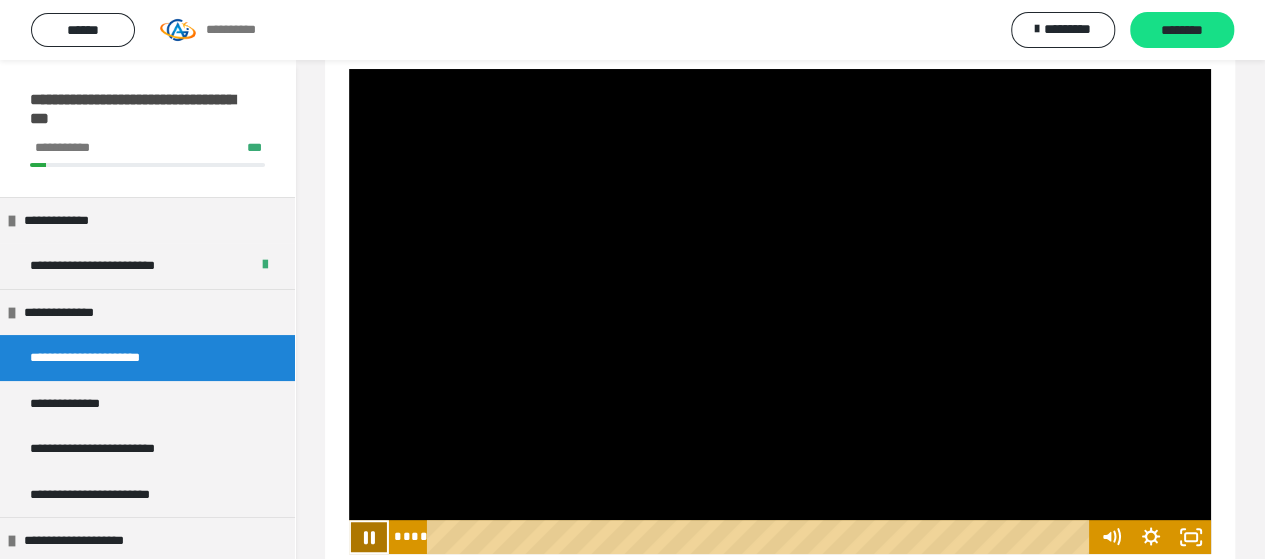 click 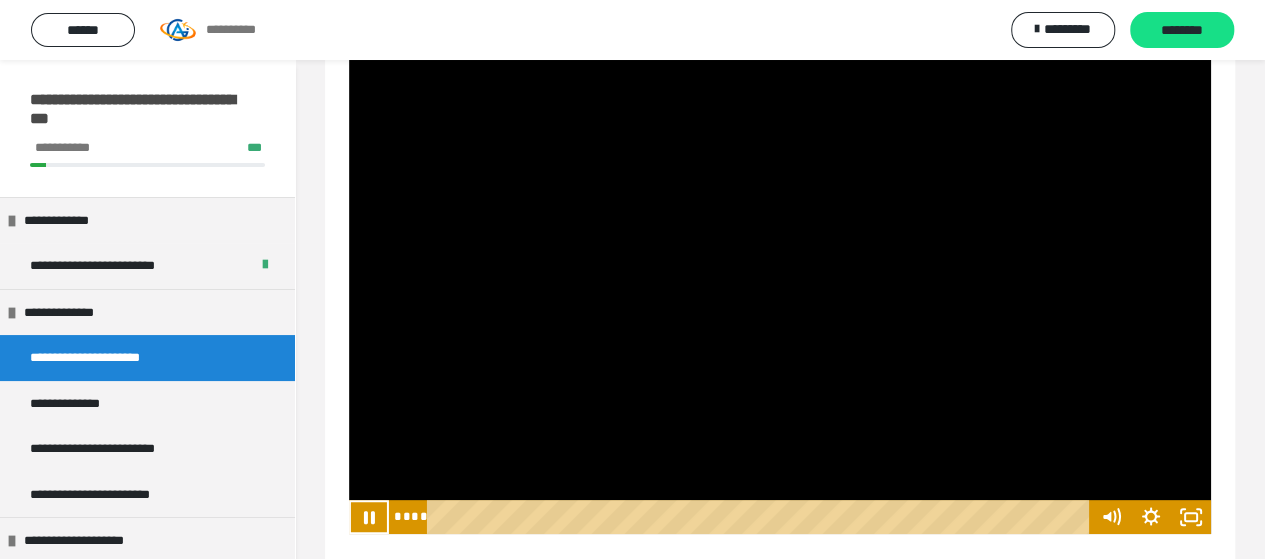 scroll, scrollTop: 90, scrollLeft: 0, axis: vertical 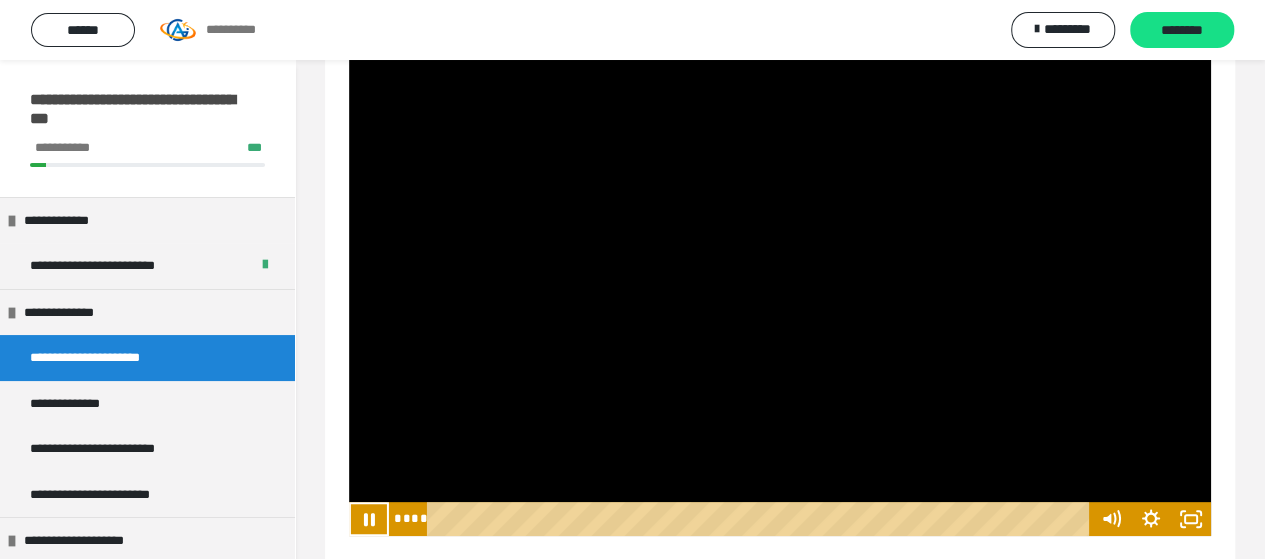 click at bounding box center (369, 519) 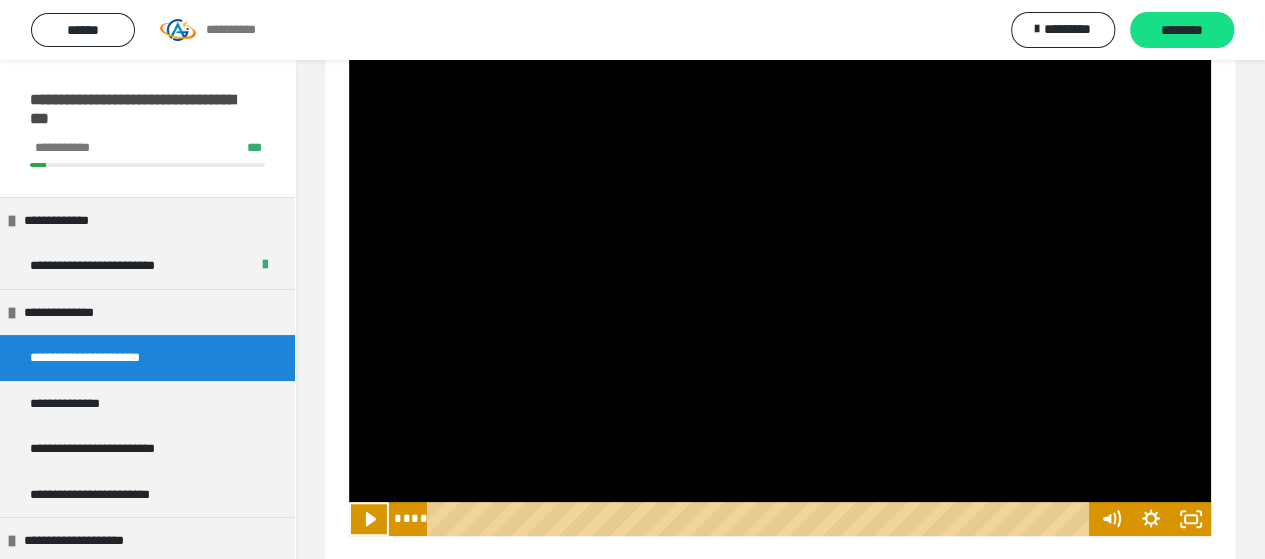 click at bounding box center (369, 519) 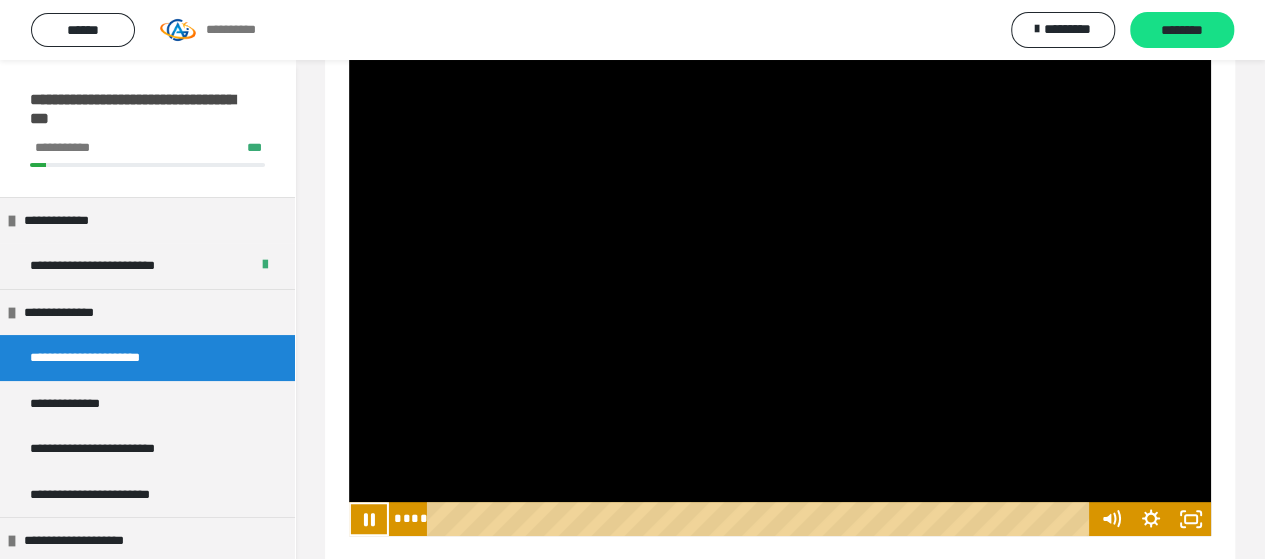 click at bounding box center [369, 519] 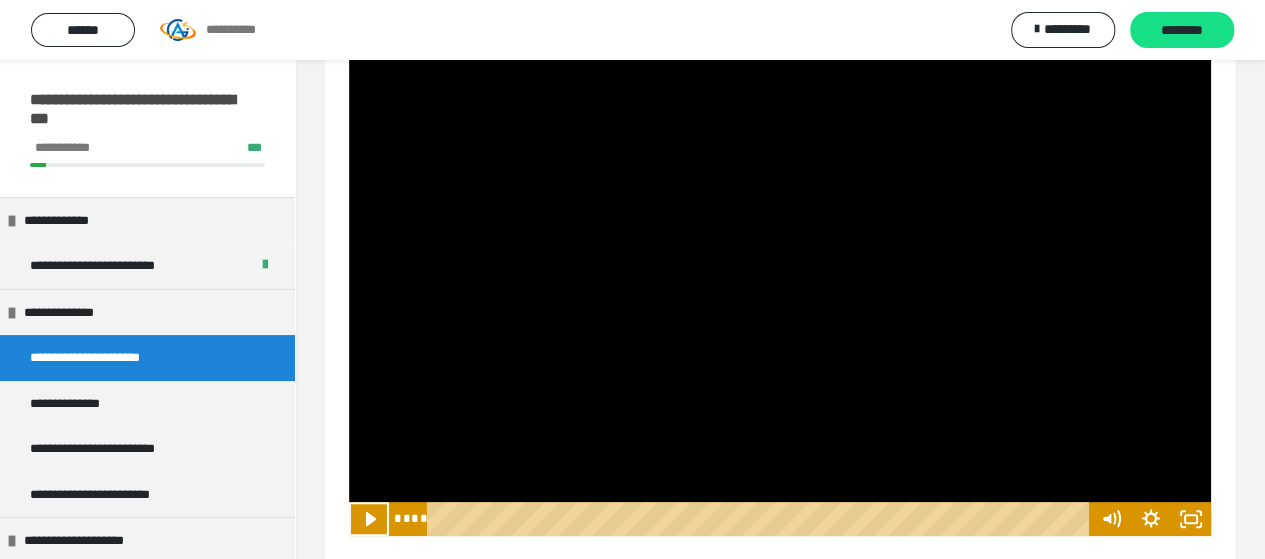 click at bounding box center (369, 519) 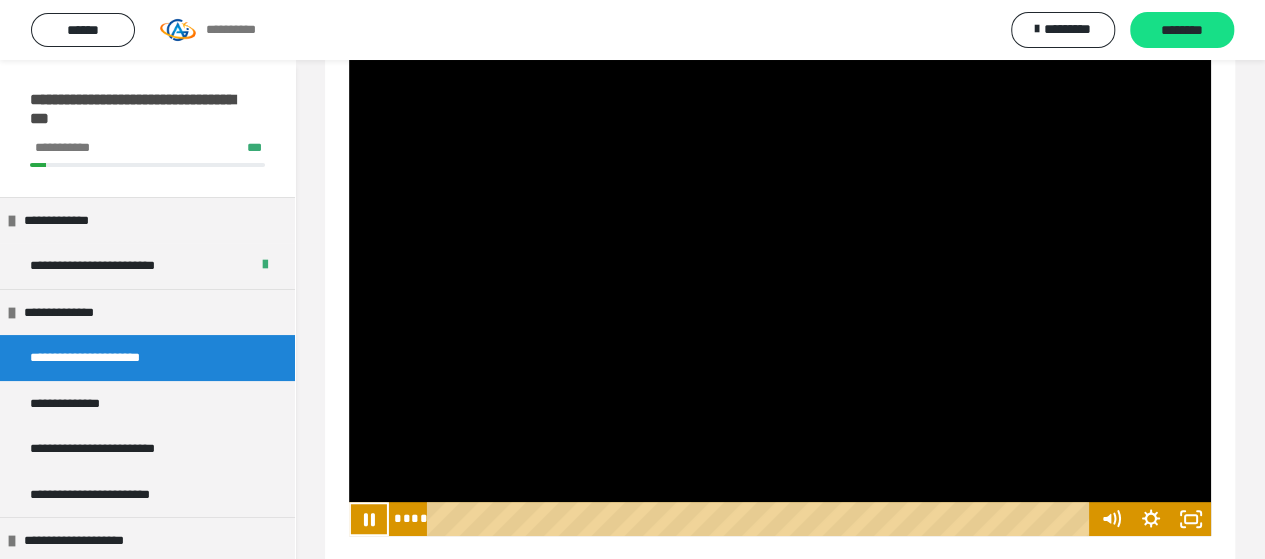 click at bounding box center (369, 519) 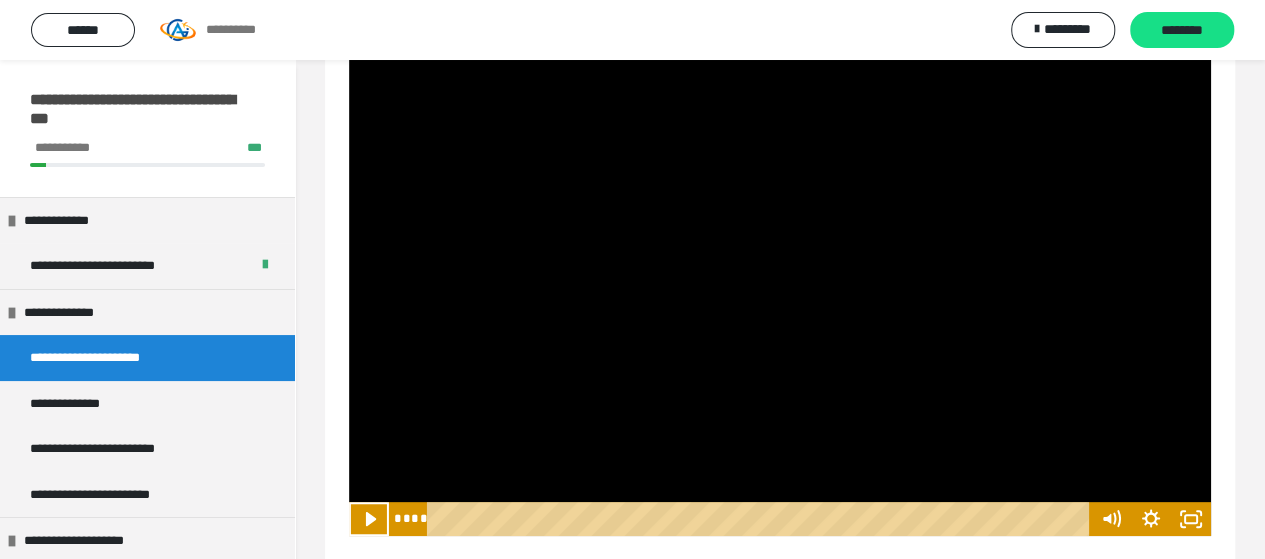 click at bounding box center (369, 519) 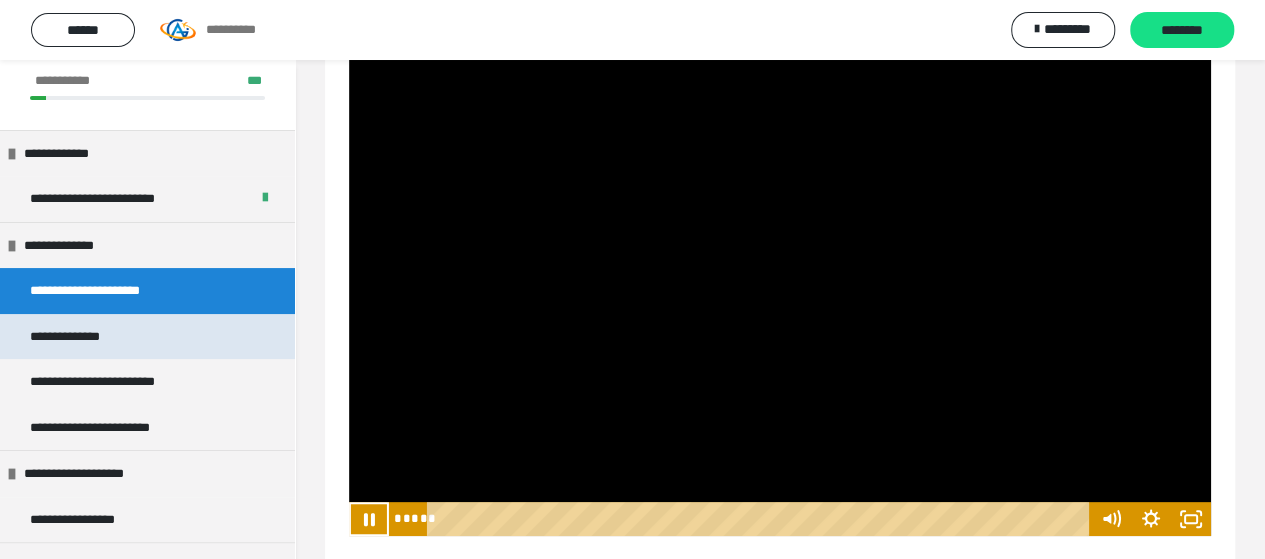 scroll, scrollTop: 66, scrollLeft: 0, axis: vertical 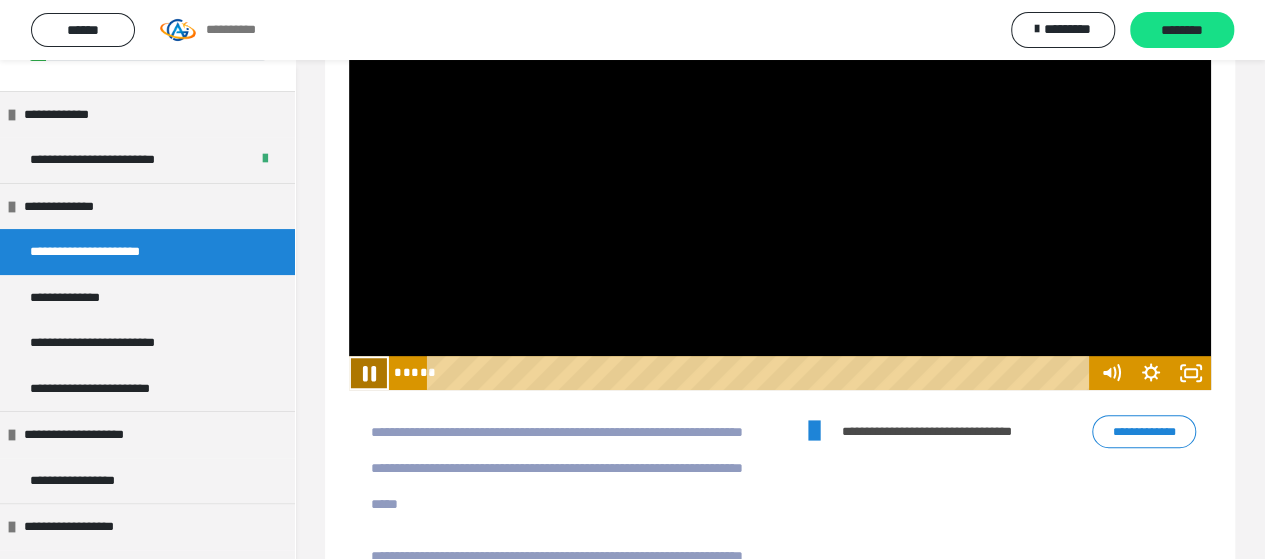 click 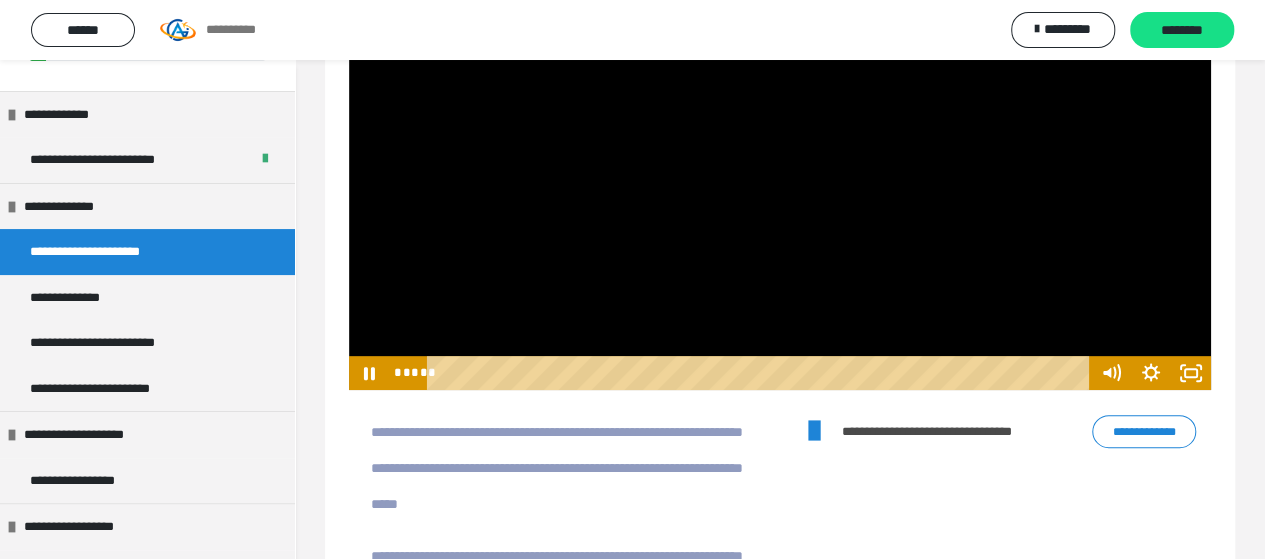 click on "**********" at bounding box center [1144, 431] 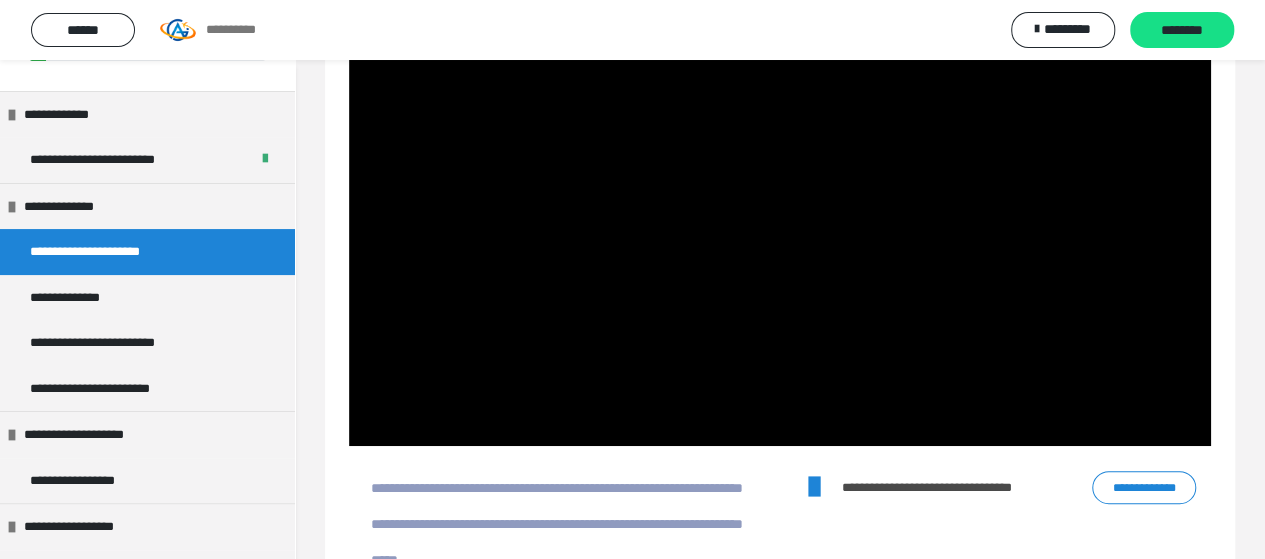 scroll, scrollTop: 179, scrollLeft: 0, axis: vertical 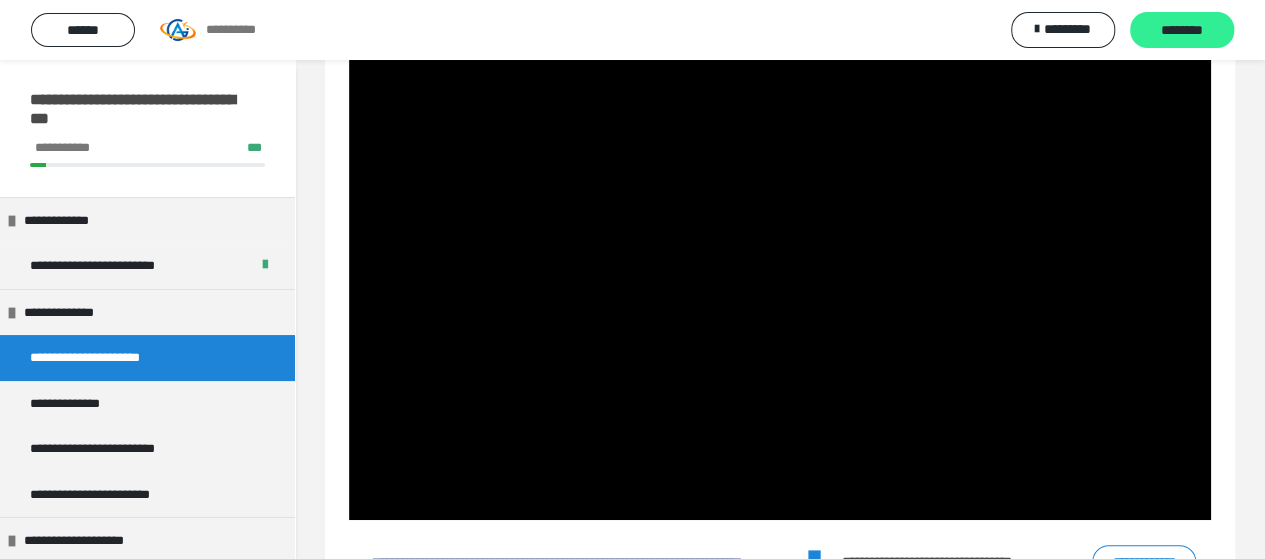 click on "********" at bounding box center (1182, 31) 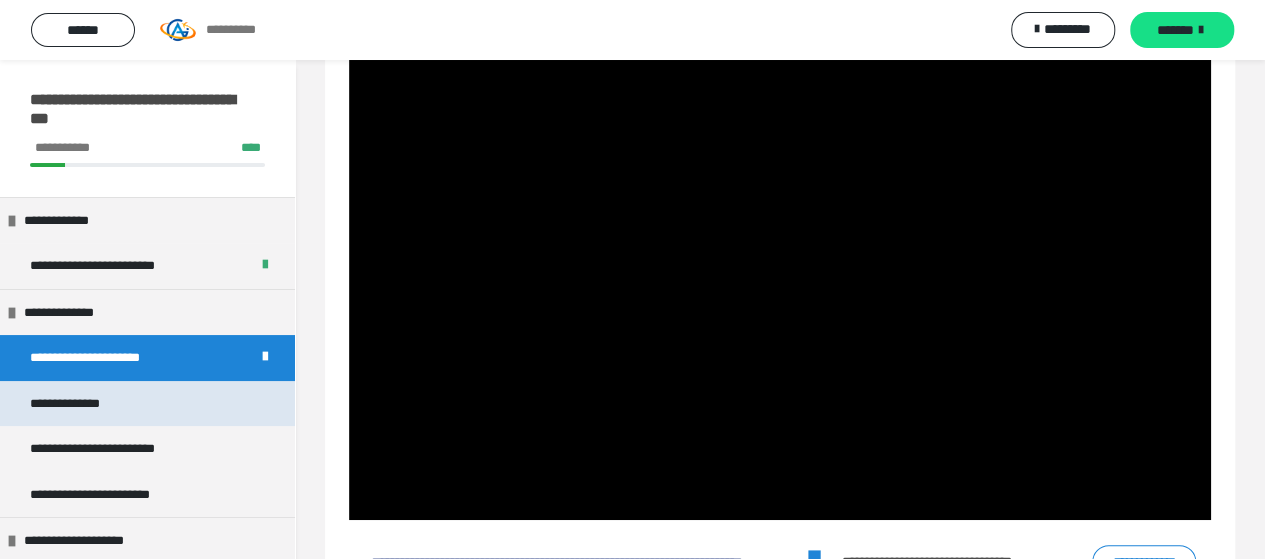 click on "**********" at bounding box center (84, 404) 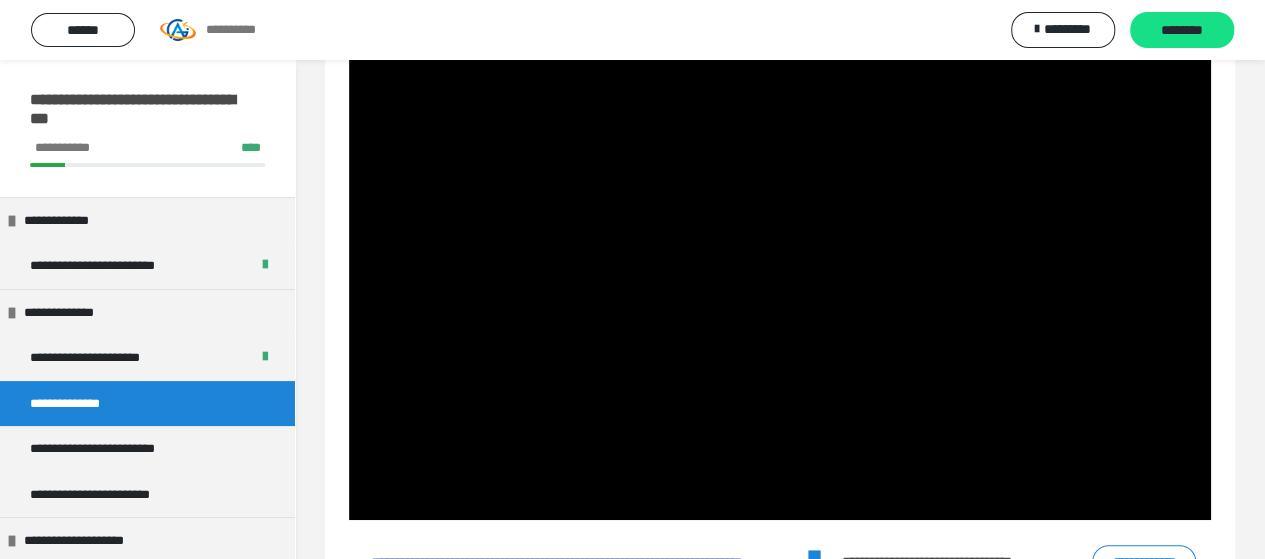 scroll, scrollTop: 60, scrollLeft: 0, axis: vertical 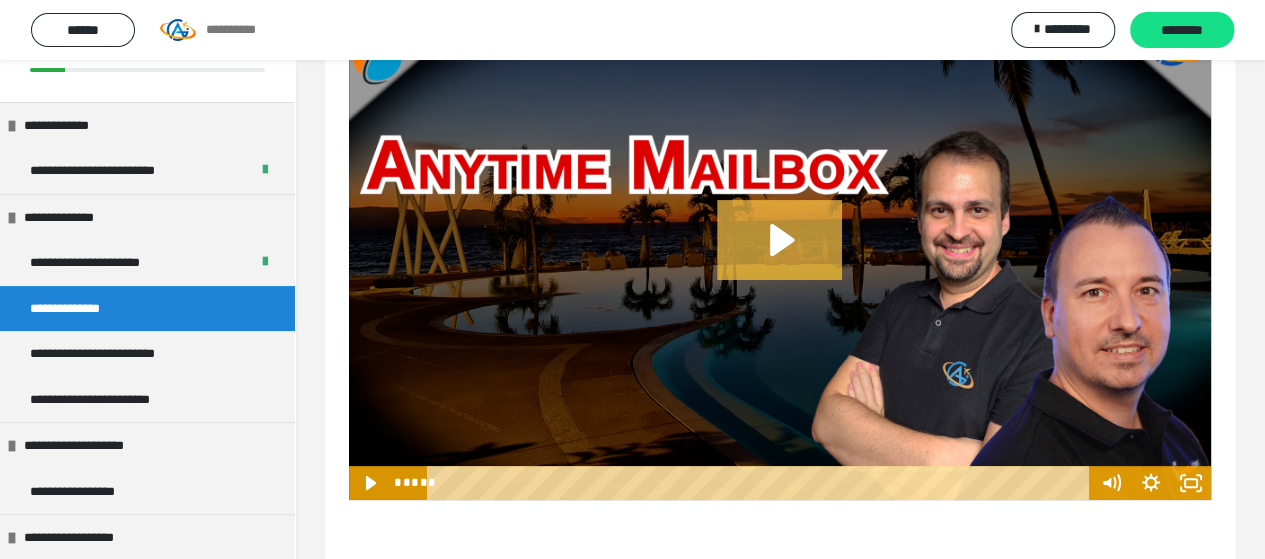 click 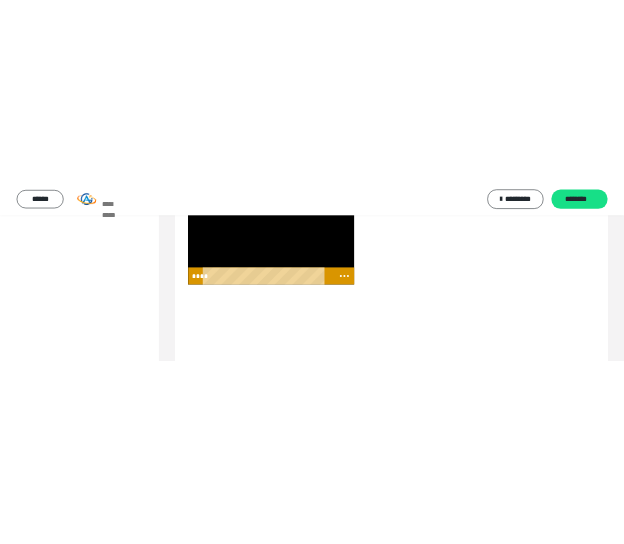 scroll, scrollTop: 75, scrollLeft: 0, axis: vertical 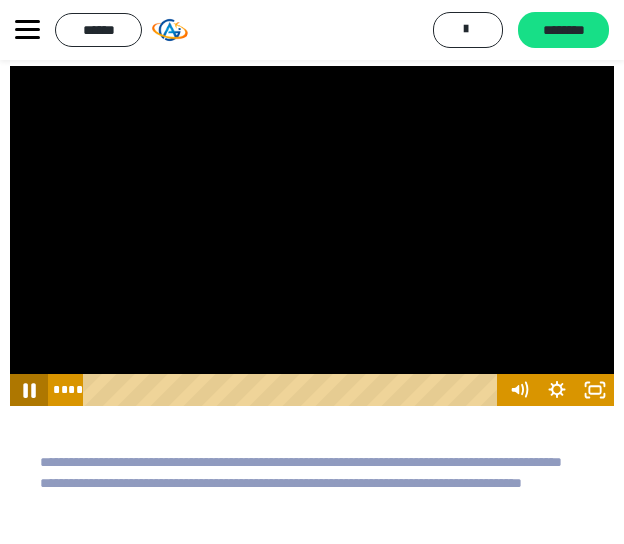 click 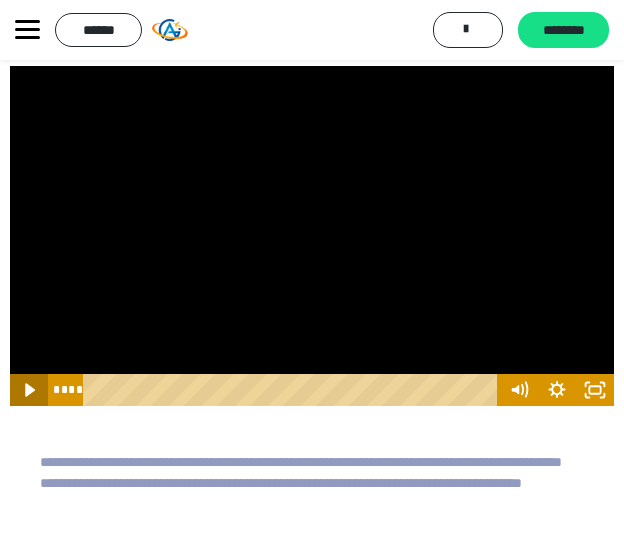 click 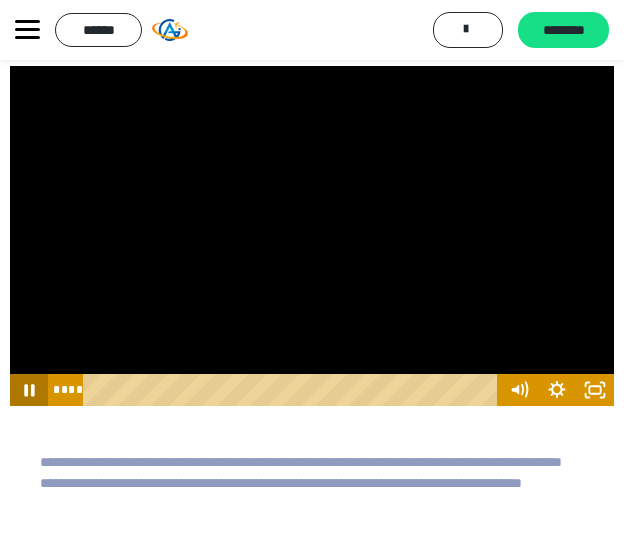 click 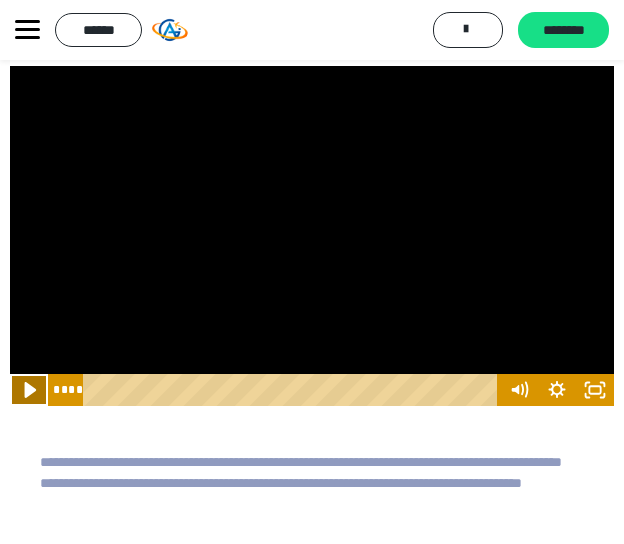click 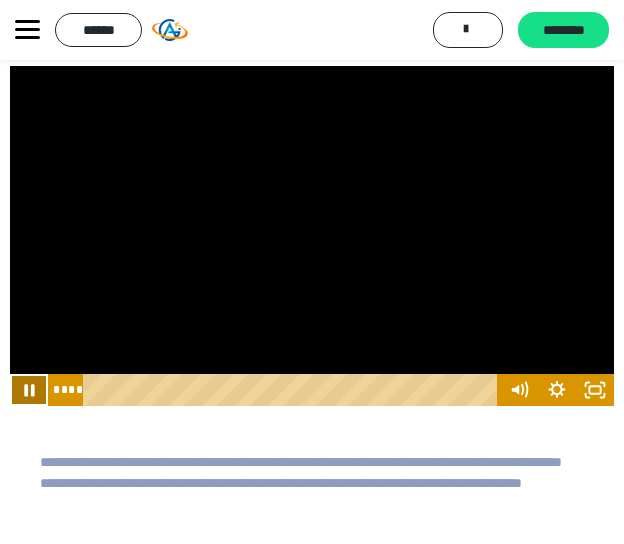 click 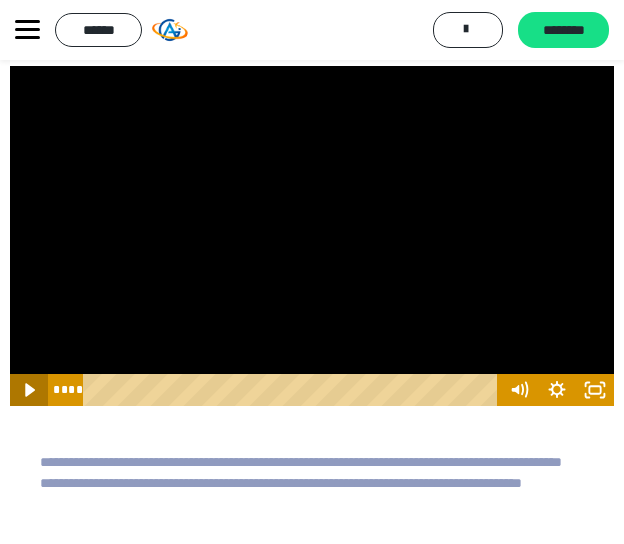 click 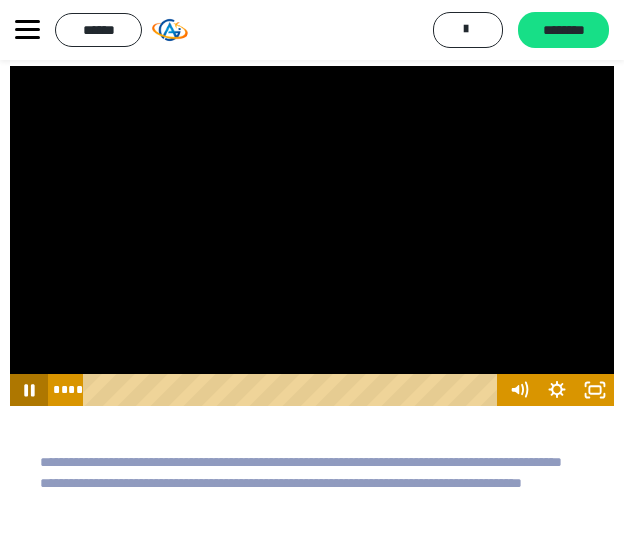 drag, startPoint x: 30, startPoint y: 390, endPoint x: 79, endPoint y: 357, distance: 59.07622 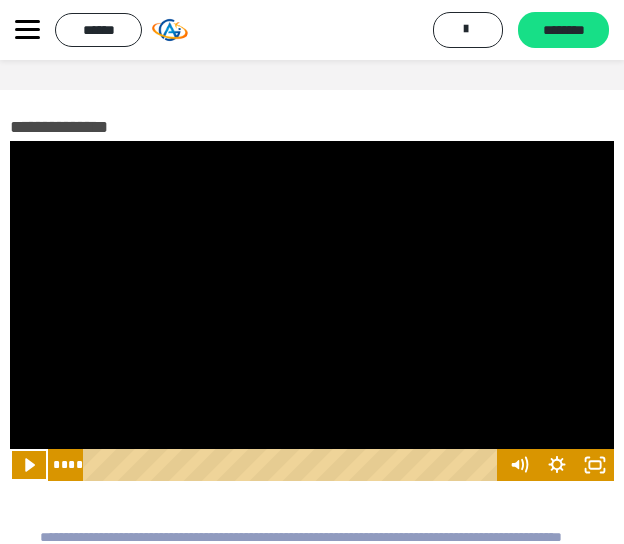 scroll, scrollTop: 146, scrollLeft: 0, axis: vertical 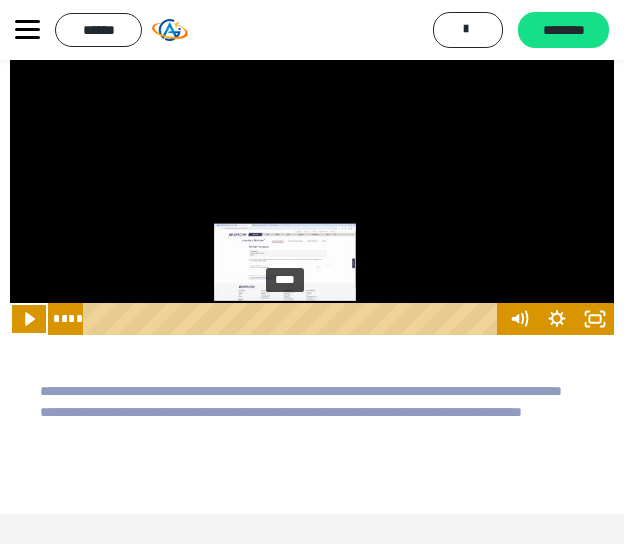 type 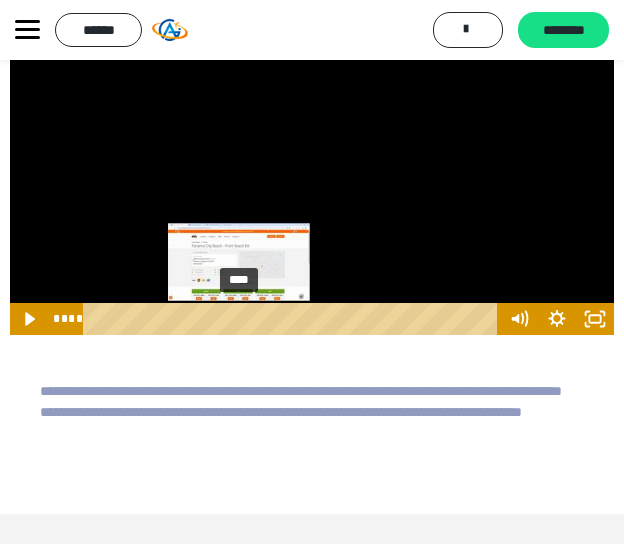 click at bounding box center [239, 318] 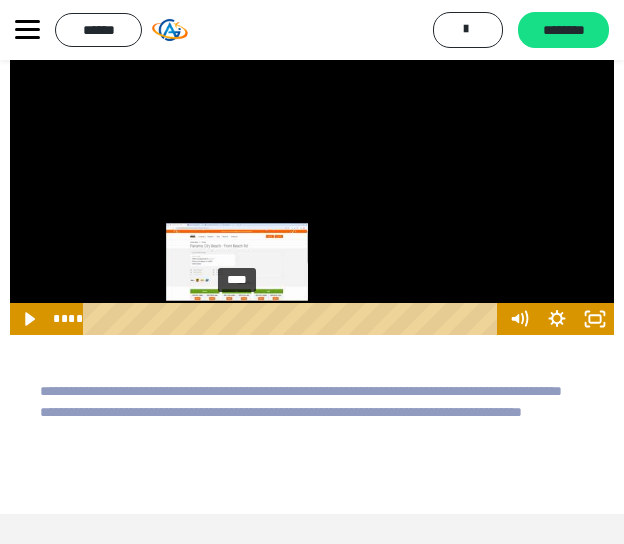 click at bounding box center (239, 318) 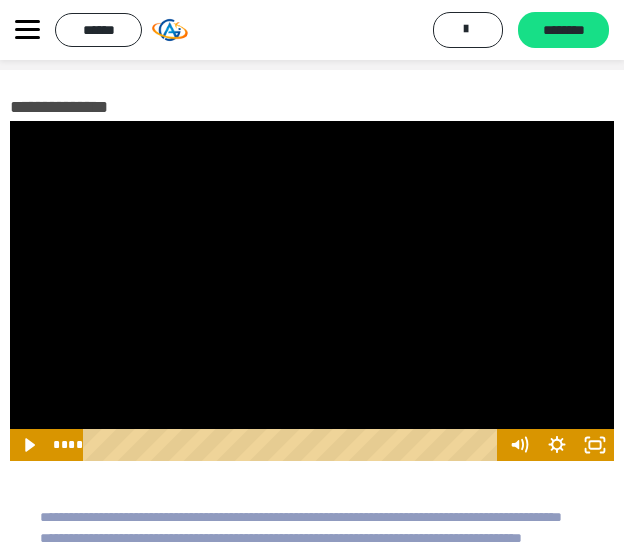 scroll, scrollTop: 0, scrollLeft: 0, axis: both 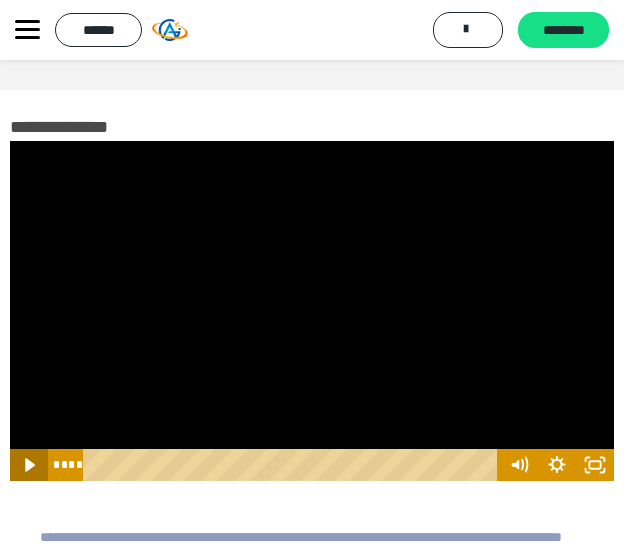 click 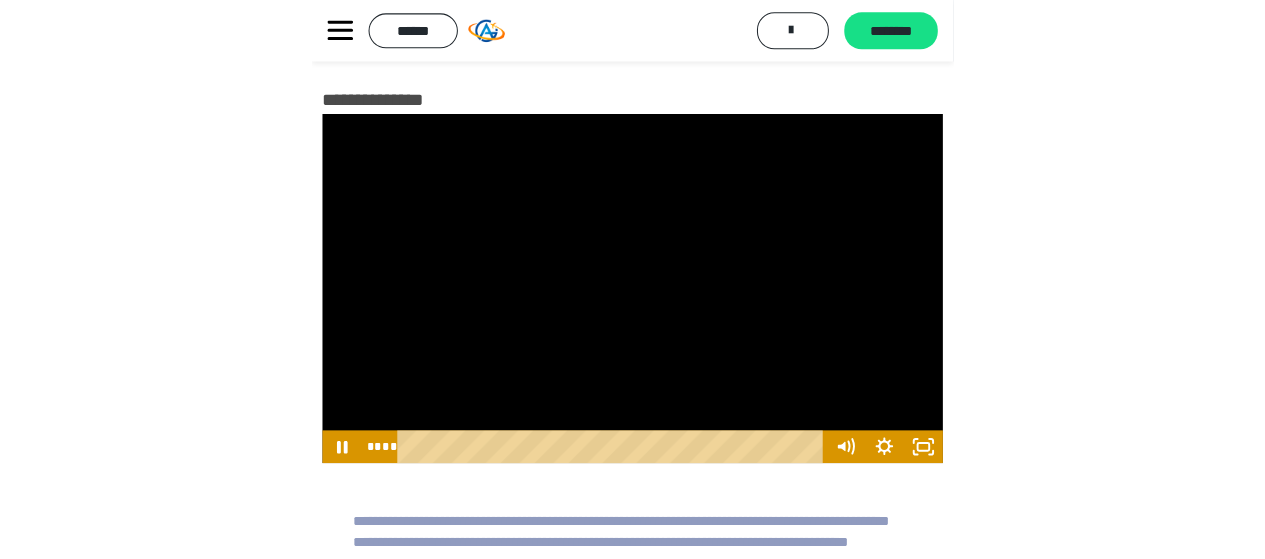 scroll, scrollTop: 0, scrollLeft: 0, axis: both 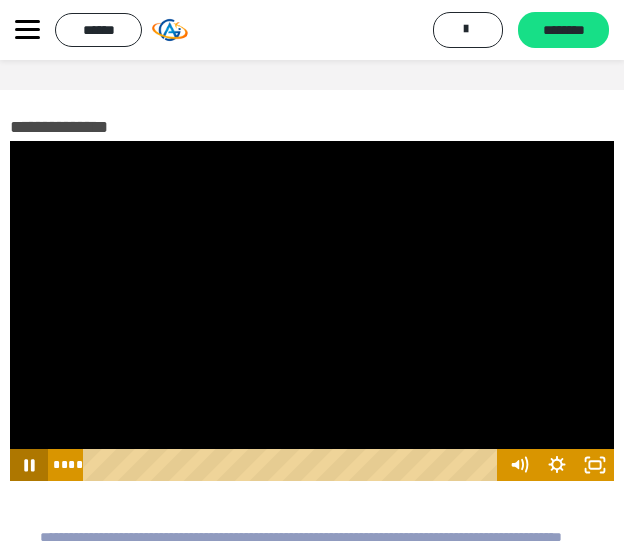 click 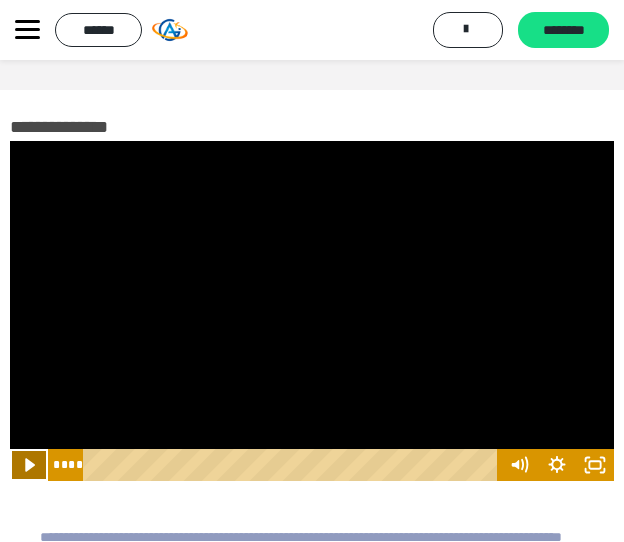 click 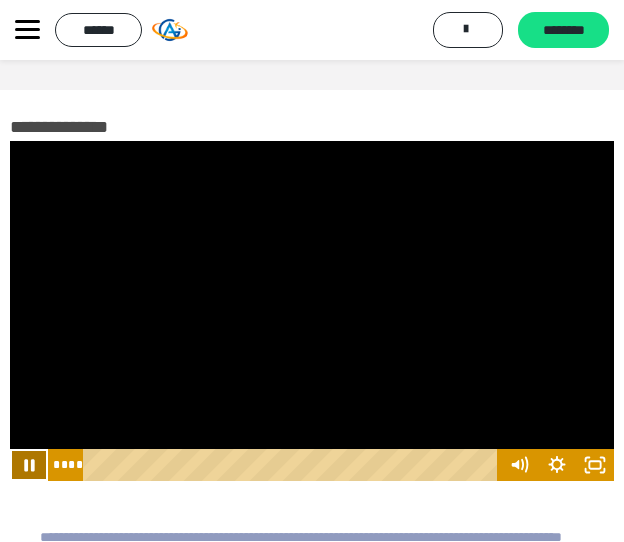 click 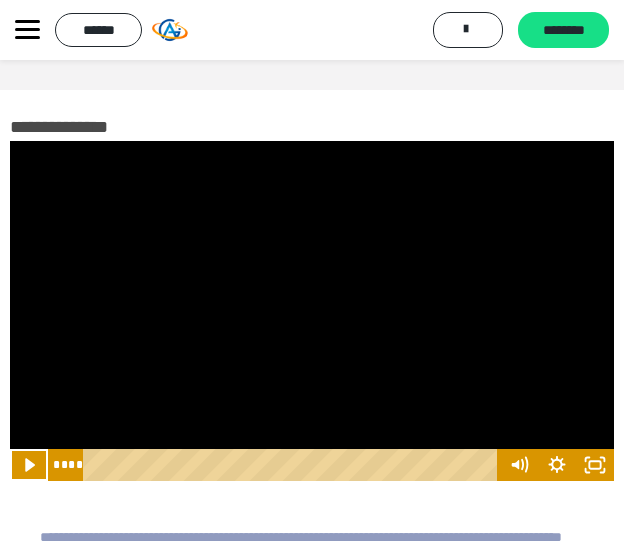 click at bounding box center (312, 311) 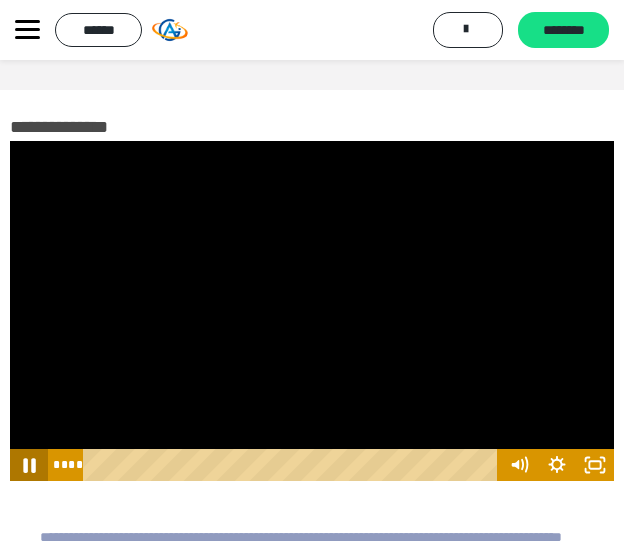 click 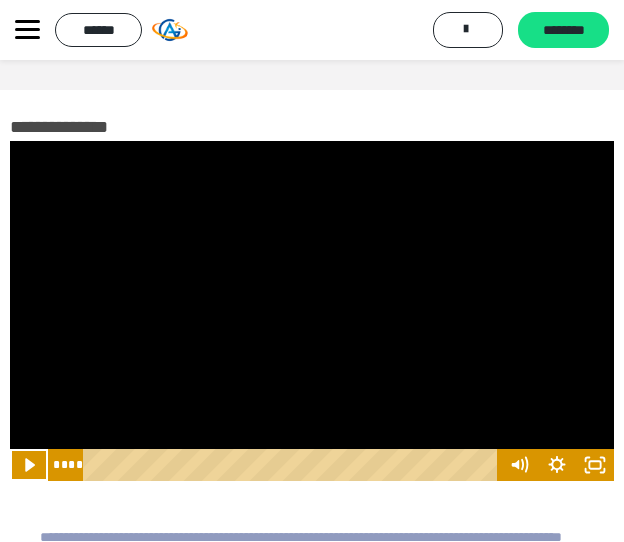 click at bounding box center [312, 311] 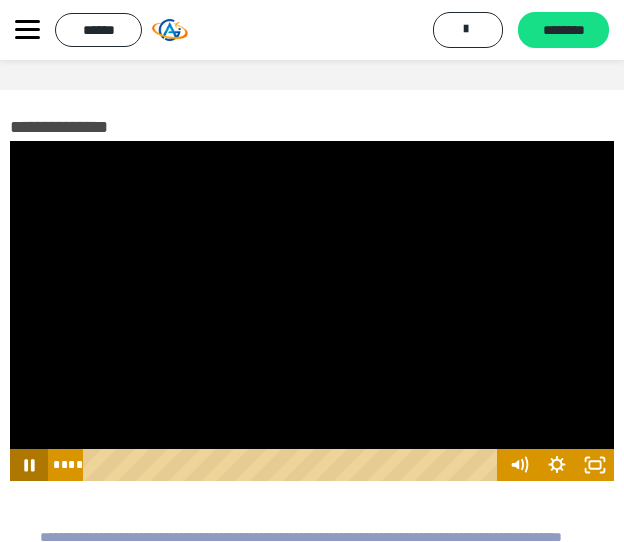 drag, startPoint x: 31, startPoint y: 467, endPoint x: 36, endPoint y: 448, distance: 19.646883 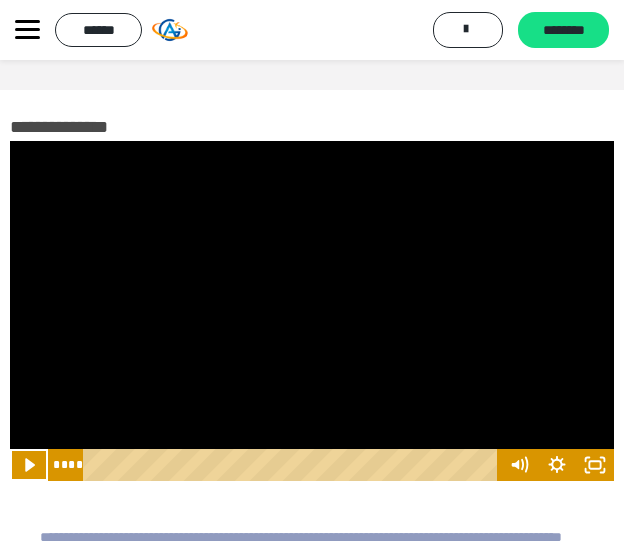 click at bounding box center (312, 311) 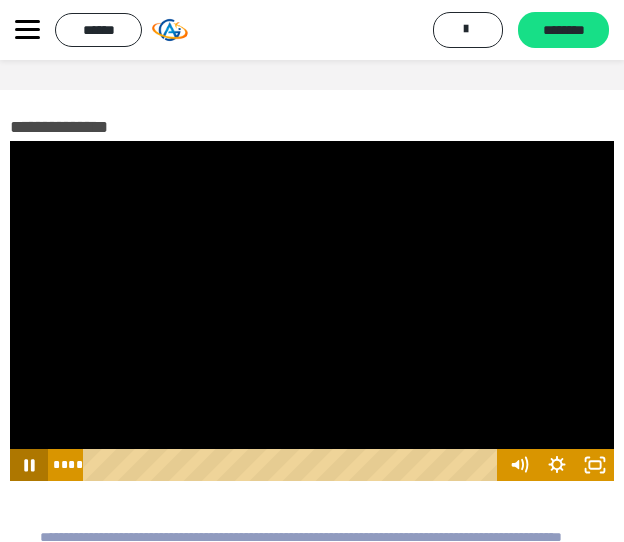 click 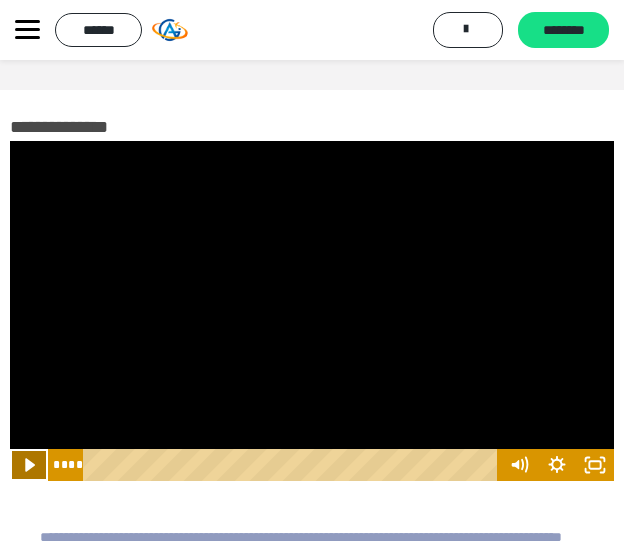 click 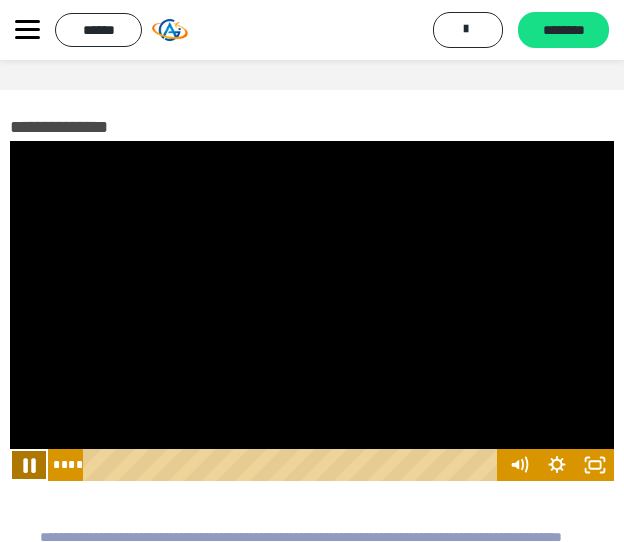 click 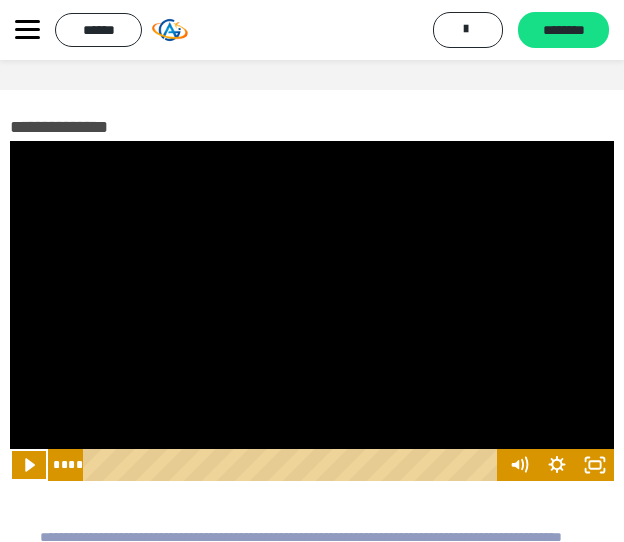 click at bounding box center (312, 311) 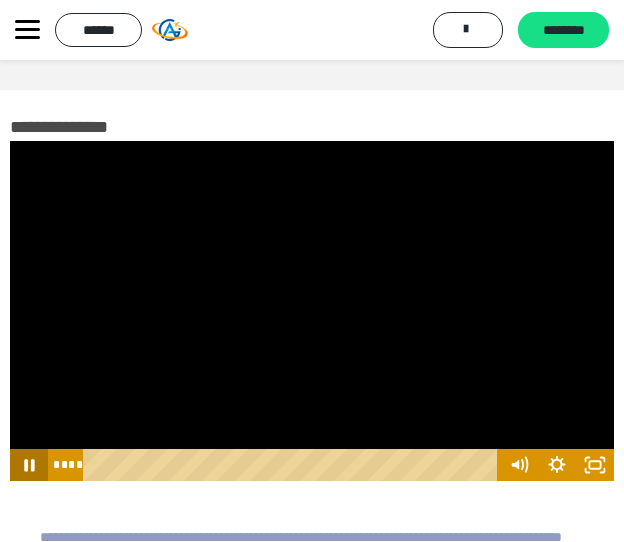 click 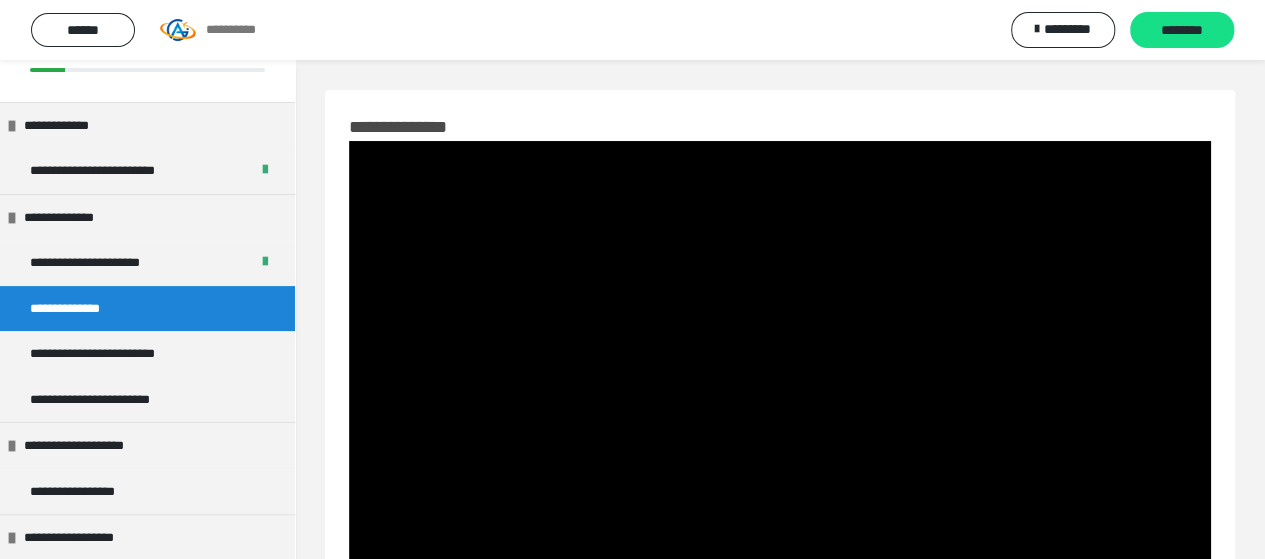 click at bounding box center [780, 383] 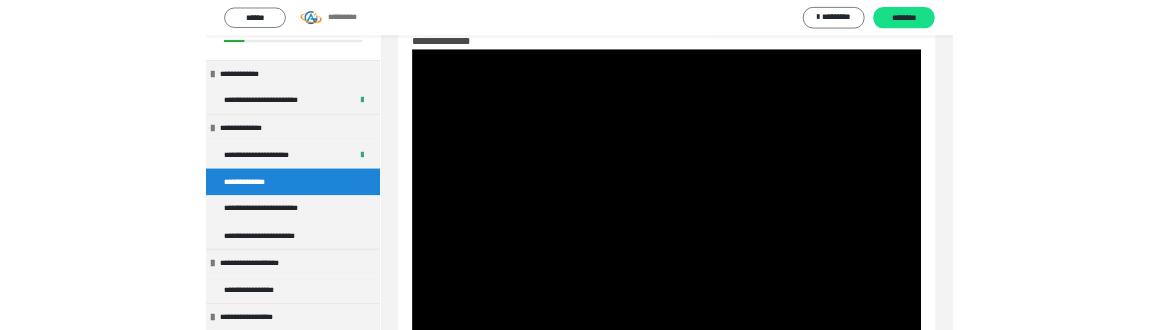 scroll, scrollTop: 100, scrollLeft: 0, axis: vertical 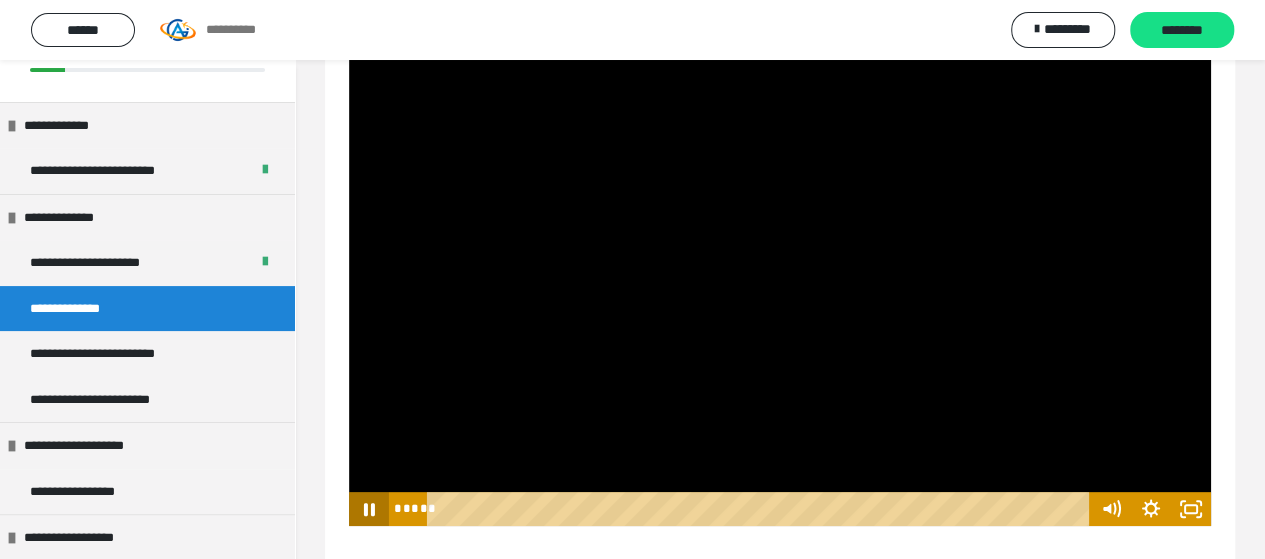 click 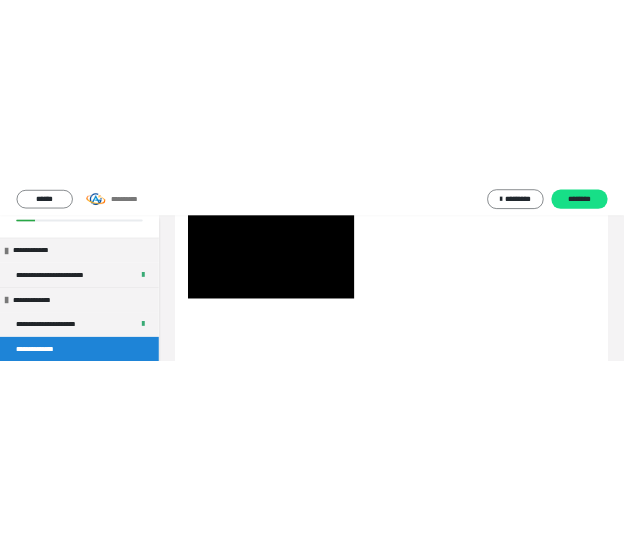 scroll, scrollTop: 75, scrollLeft: 0, axis: vertical 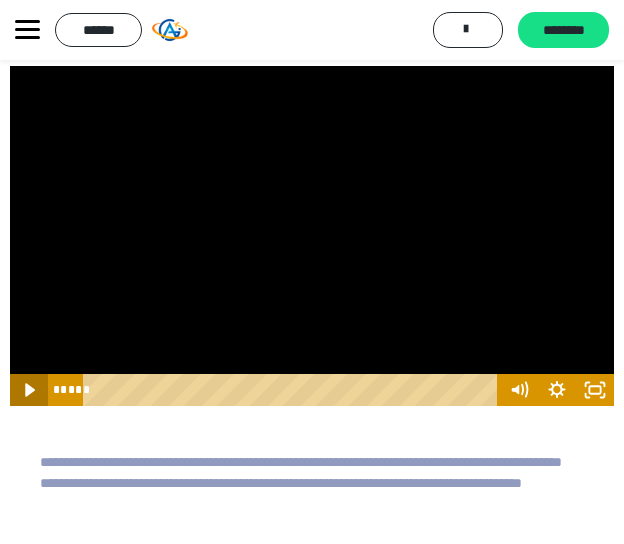 click 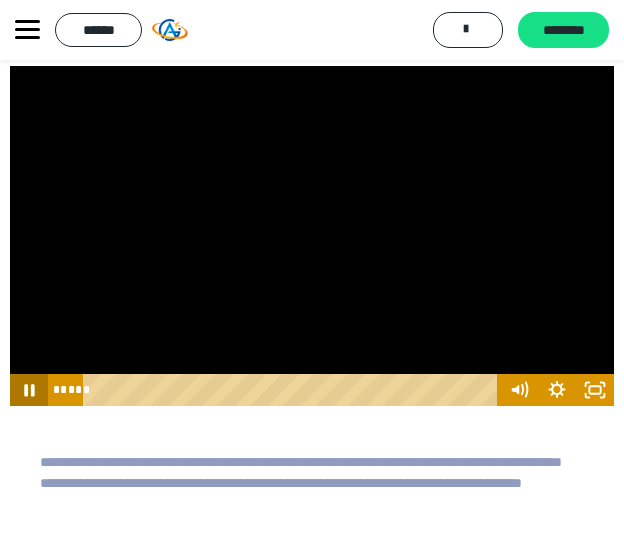 click 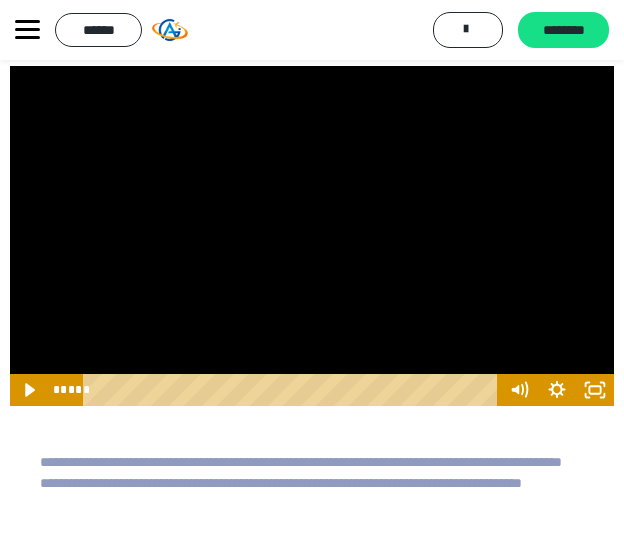 click at bounding box center (312, 236) 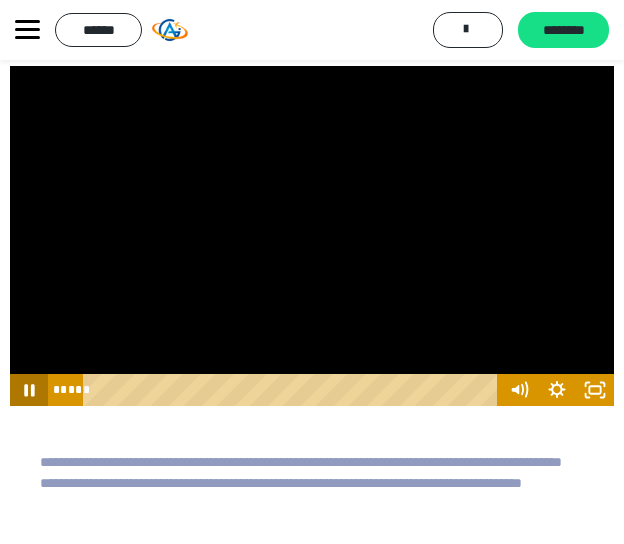 click 